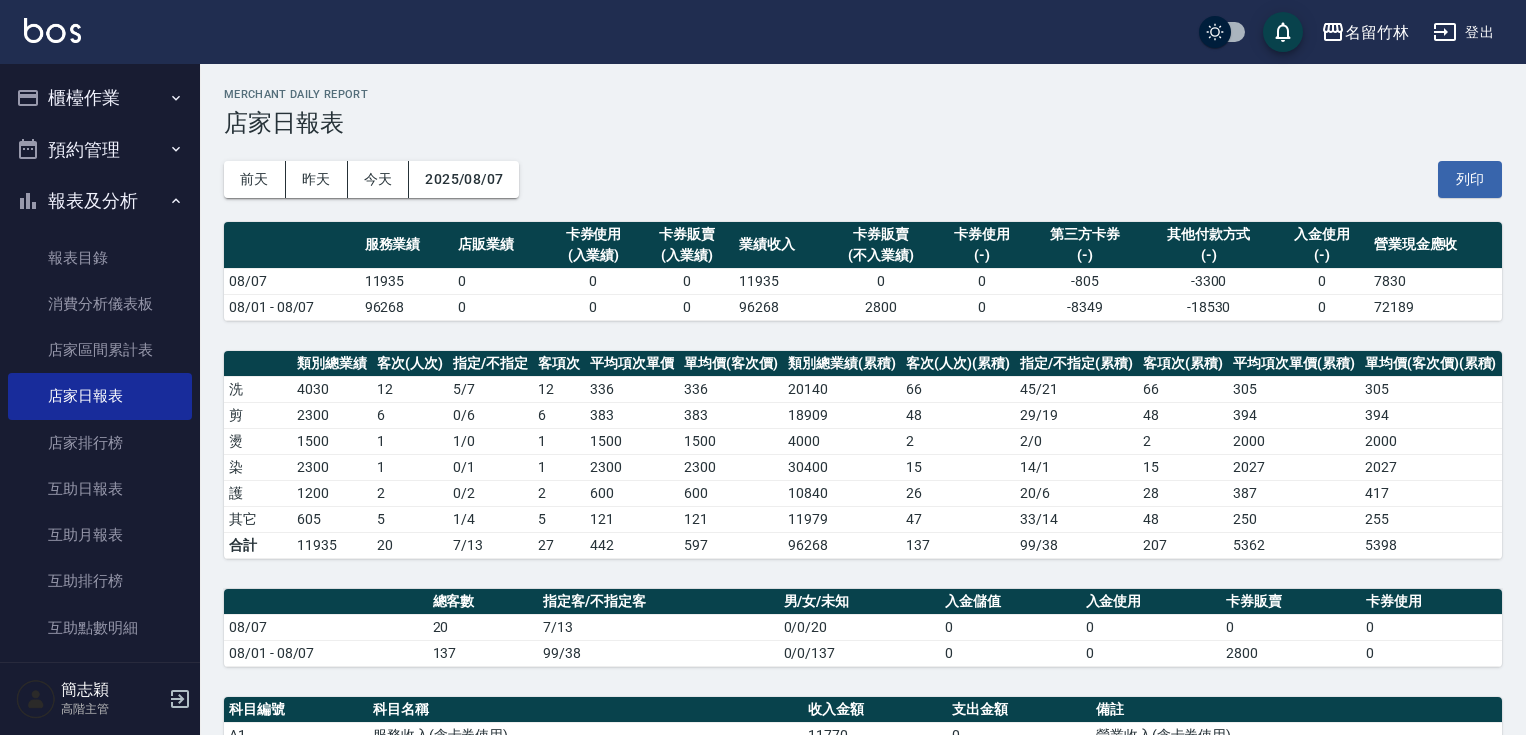 scroll, scrollTop: 528, scrollLeft: 0, axis: vertical 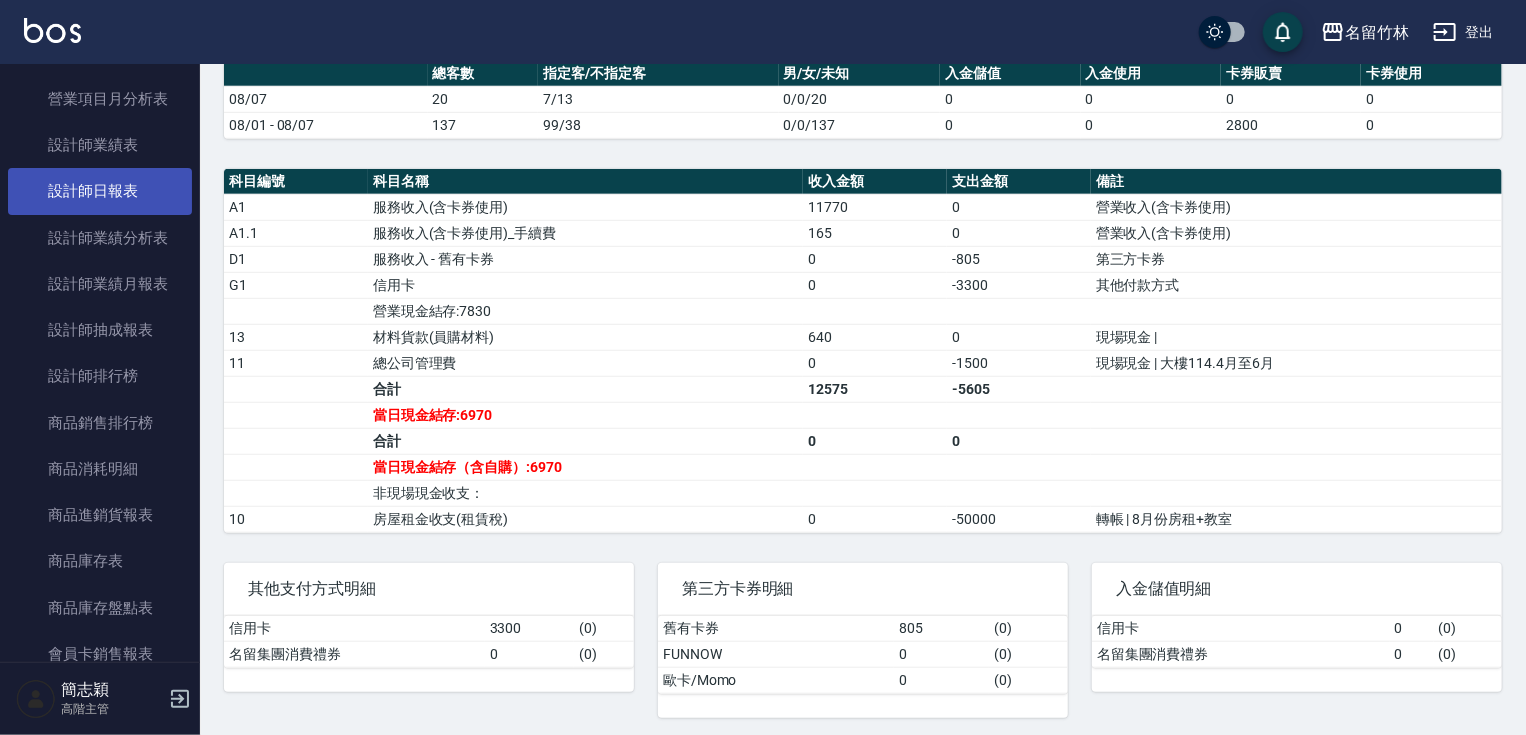click on "設計師日報表" at bounding box center (100, 191) 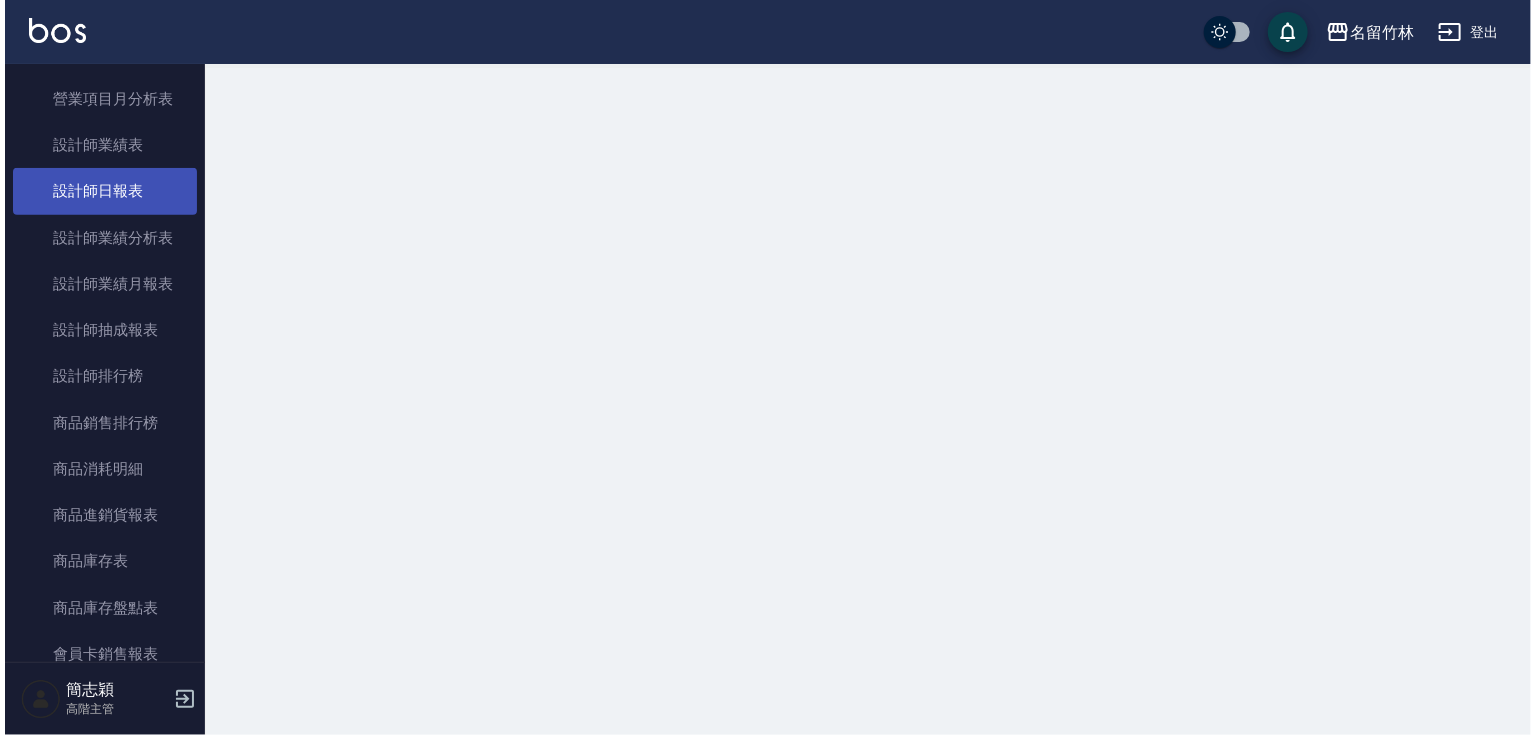 scroll, scrollTop: 0, scrollLeft: 0, axis: both 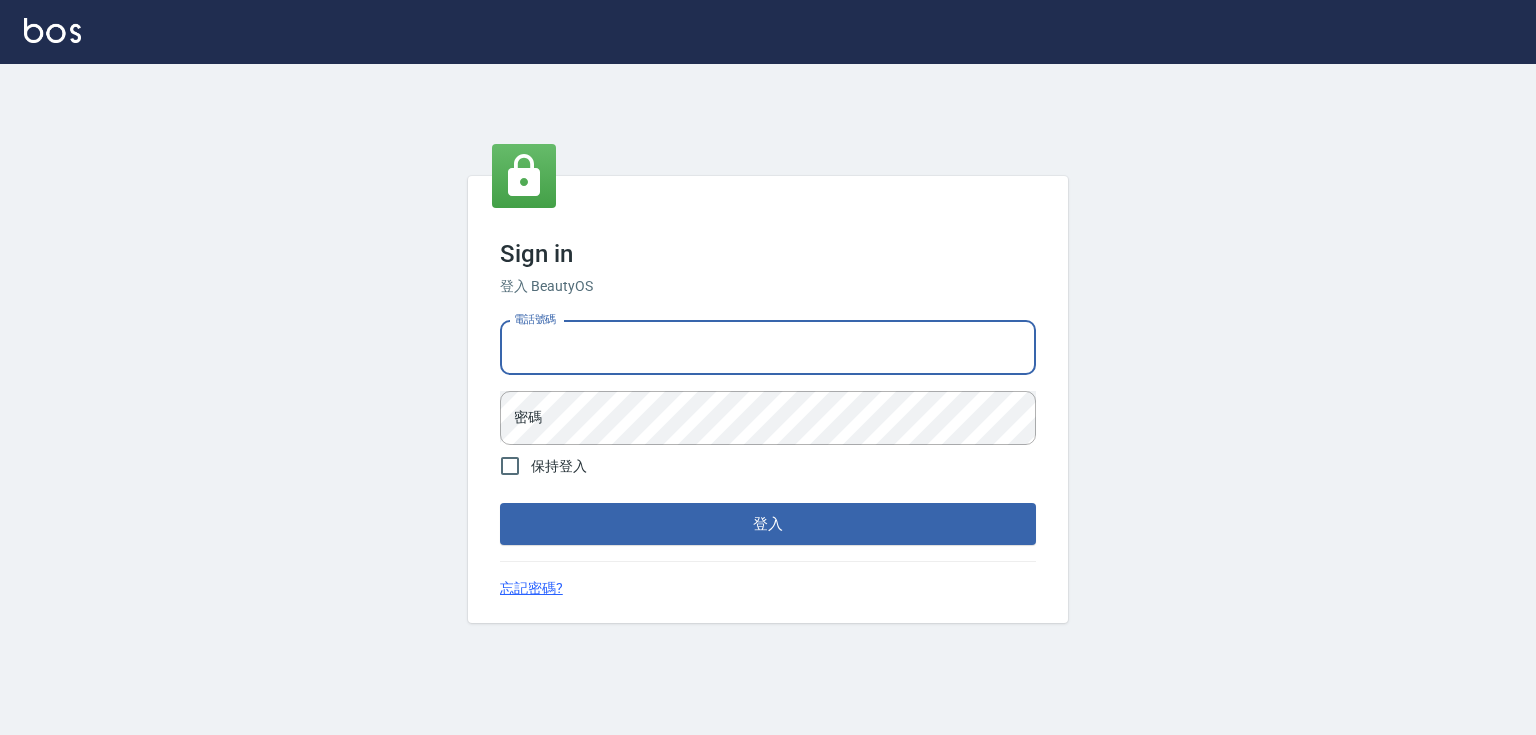 click on "電話號碼" at bounding box center (768, 348) 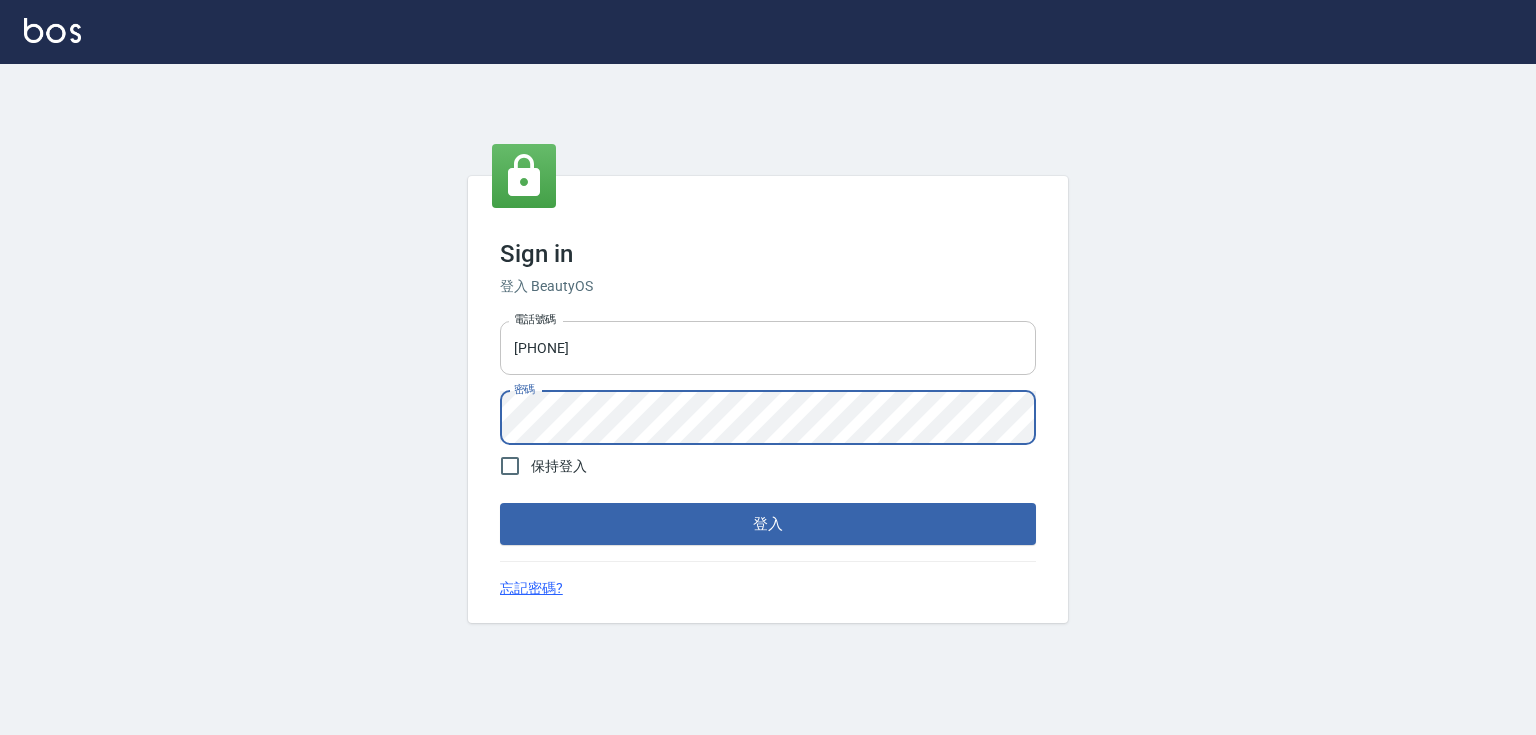 click on "登入" at bounding box center (768, 524) 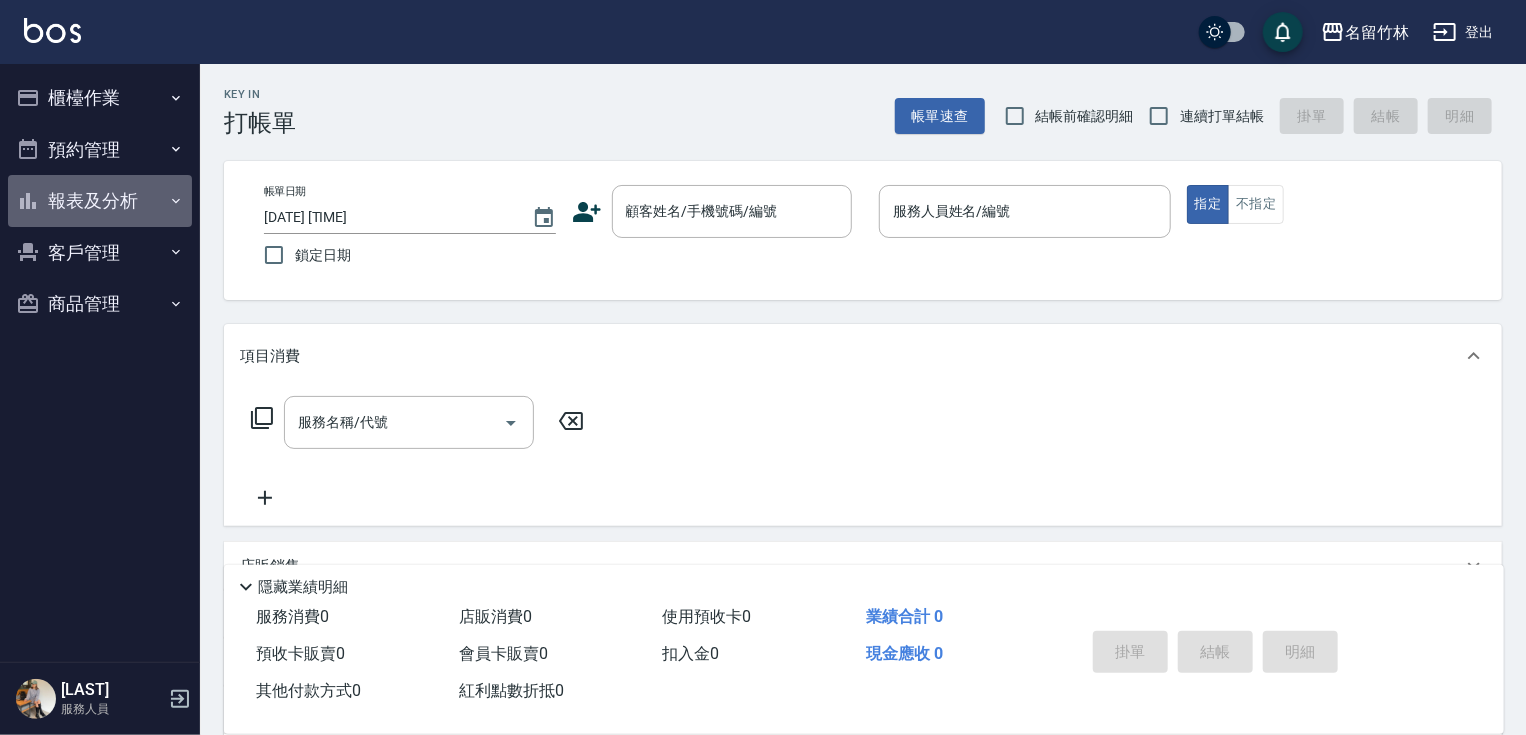 click on "報表及分析" at bounding box center [100, 201] 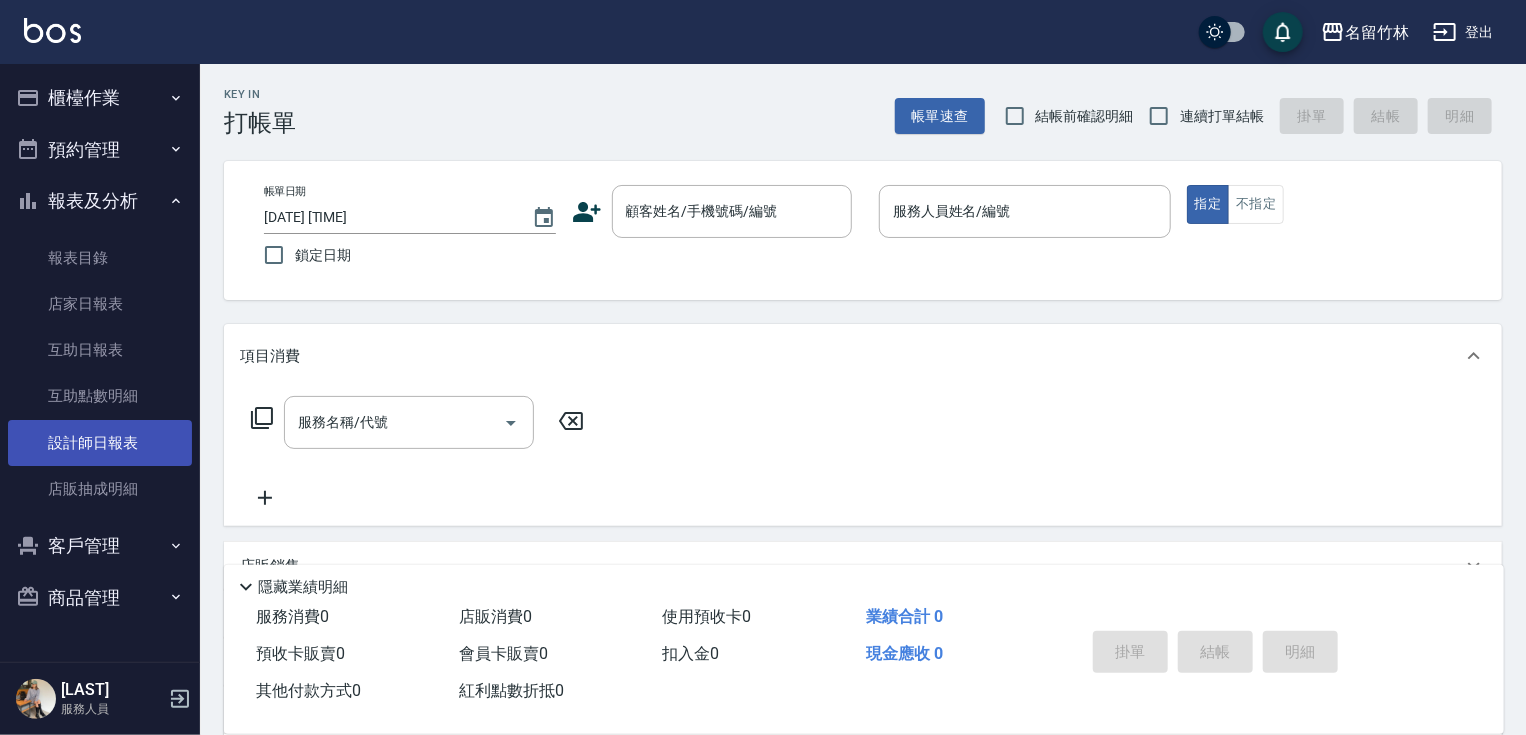 click on "設計師日報表" at bounding box center (100, 443) 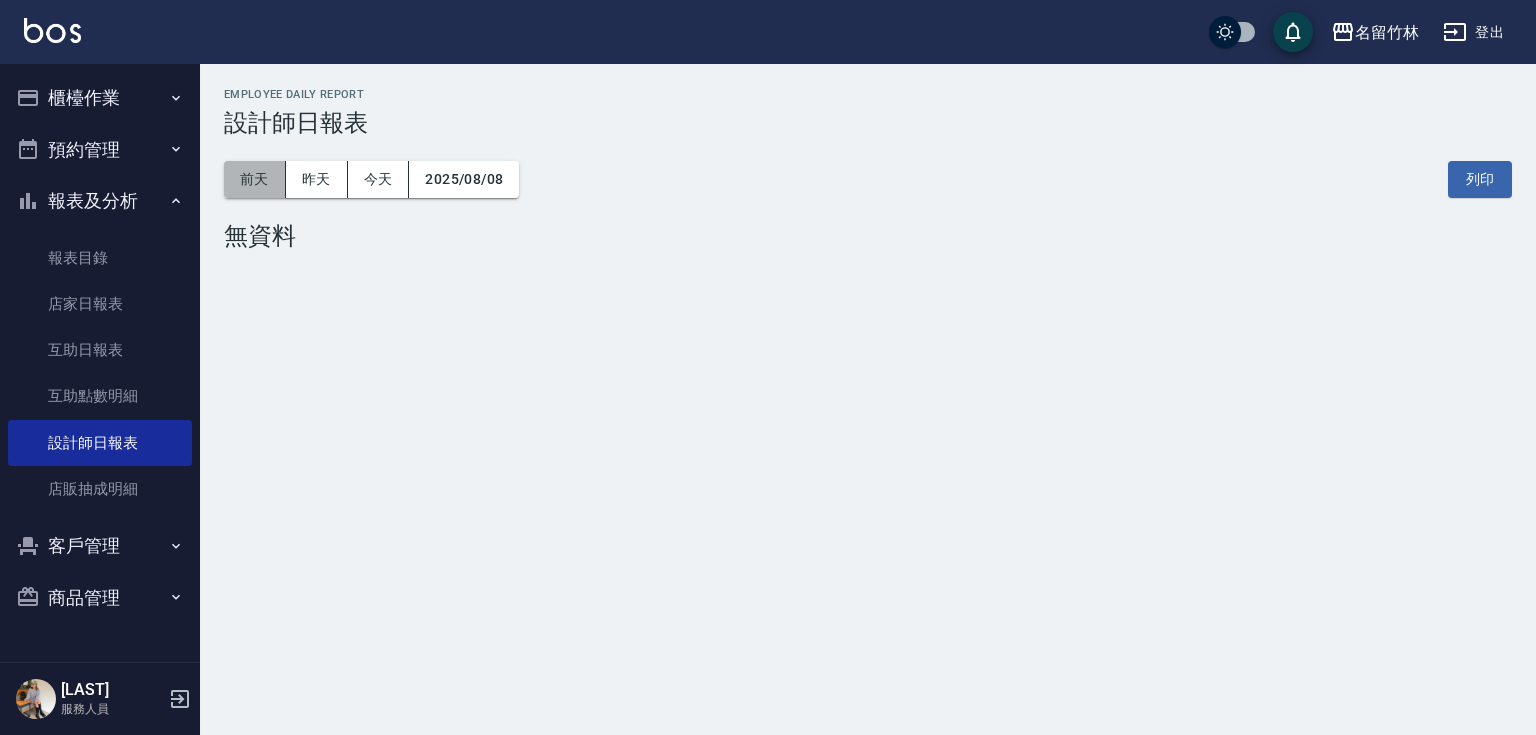 click on "前天" at bounding box center [255, 179] 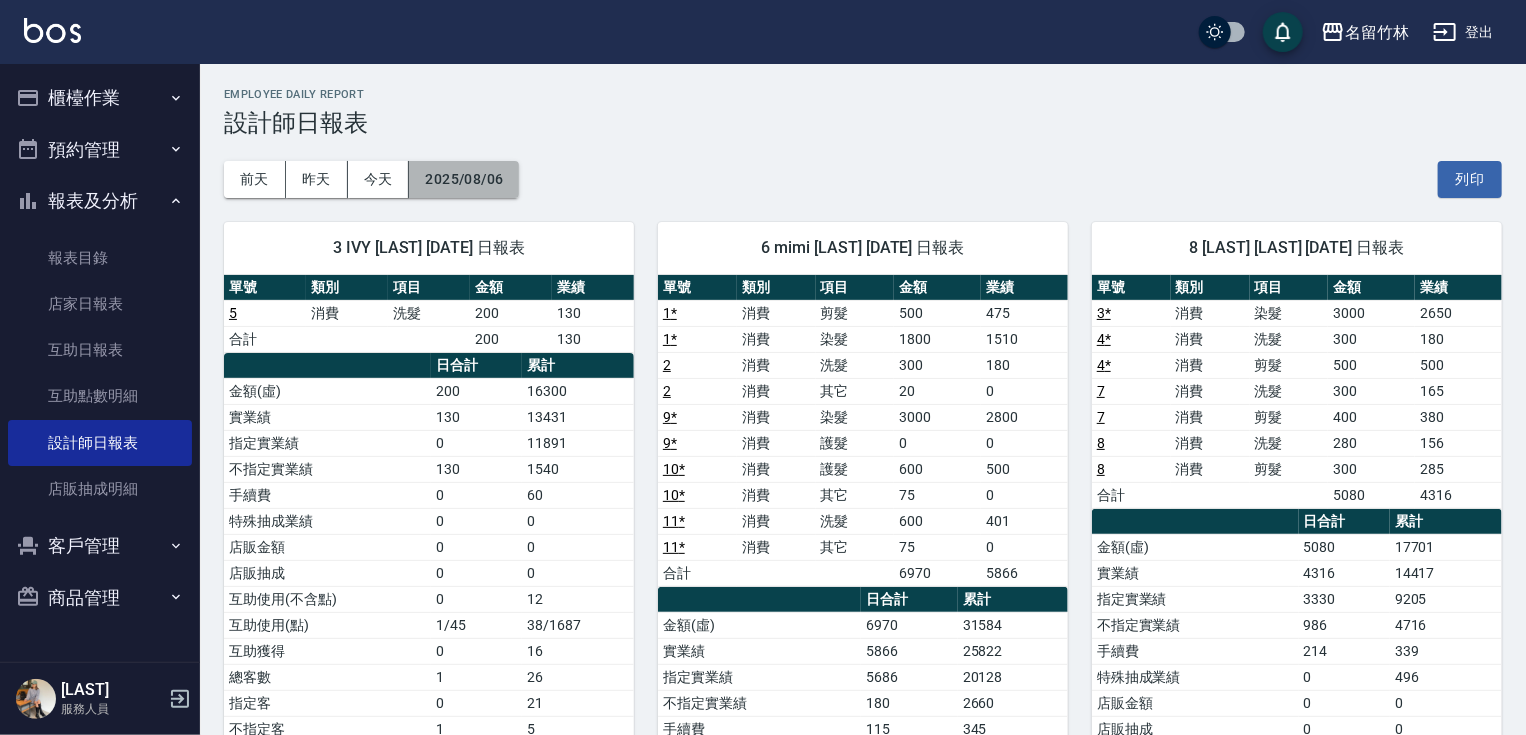 click on "2025/08/06" at bounding box center (464, 179) 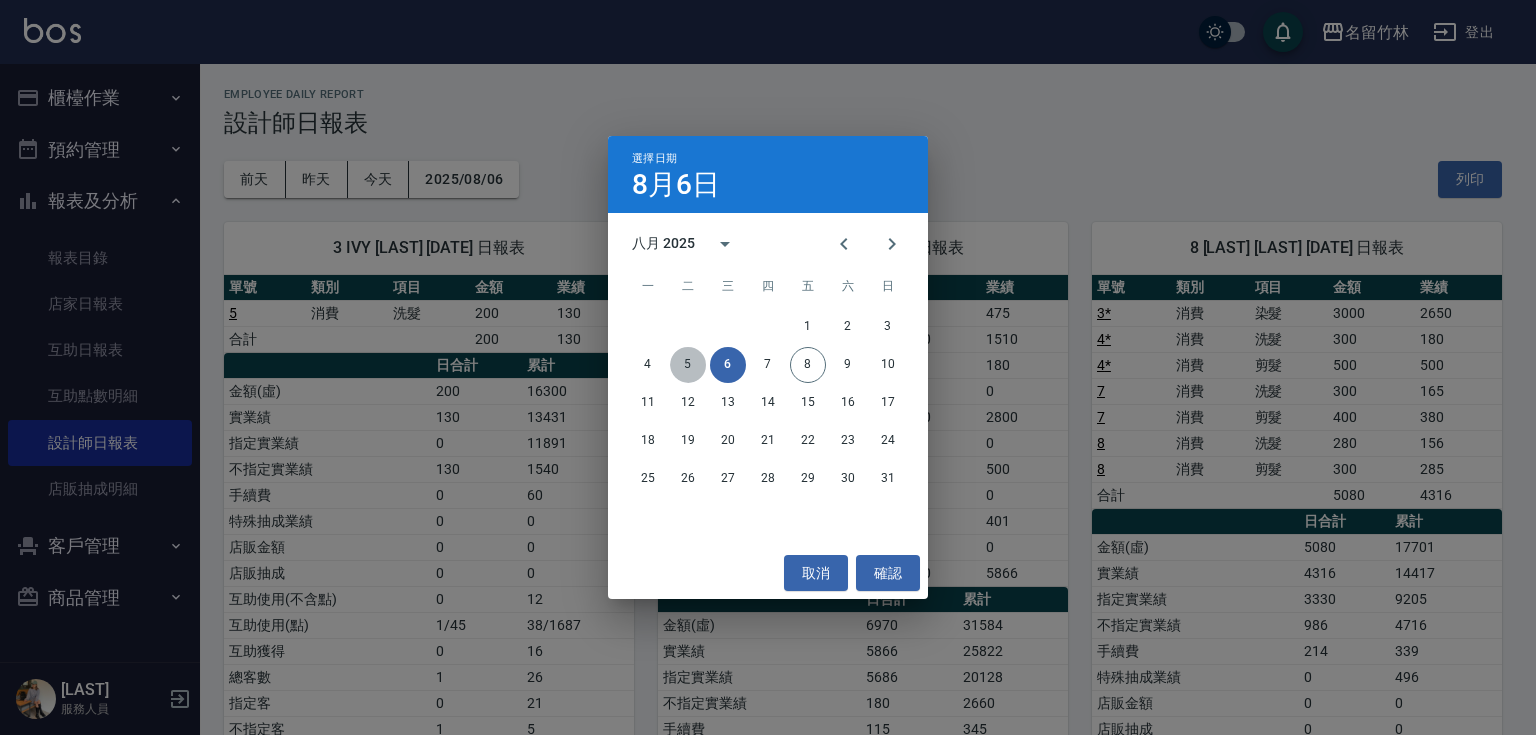 click on "5" at bounding box center [688, 365] 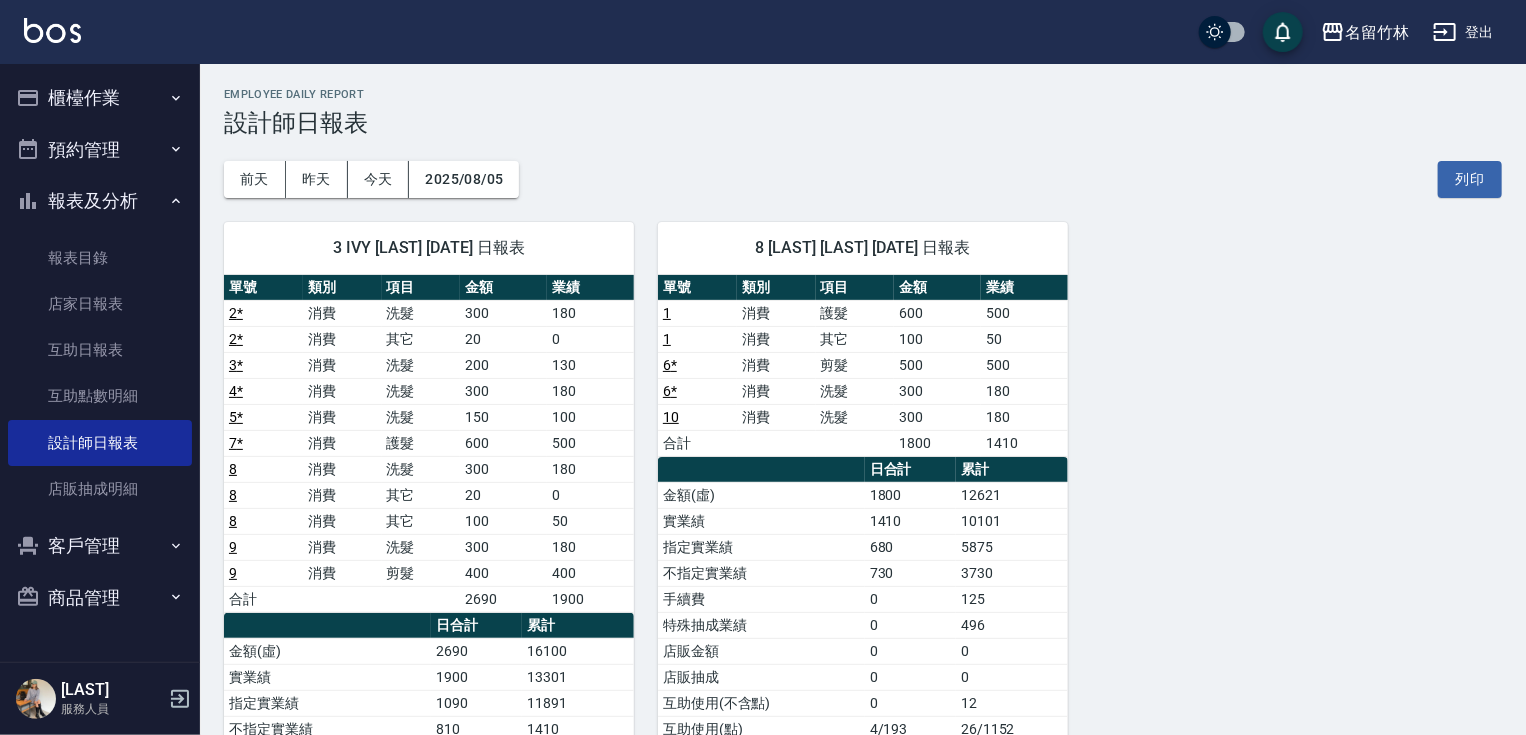 click 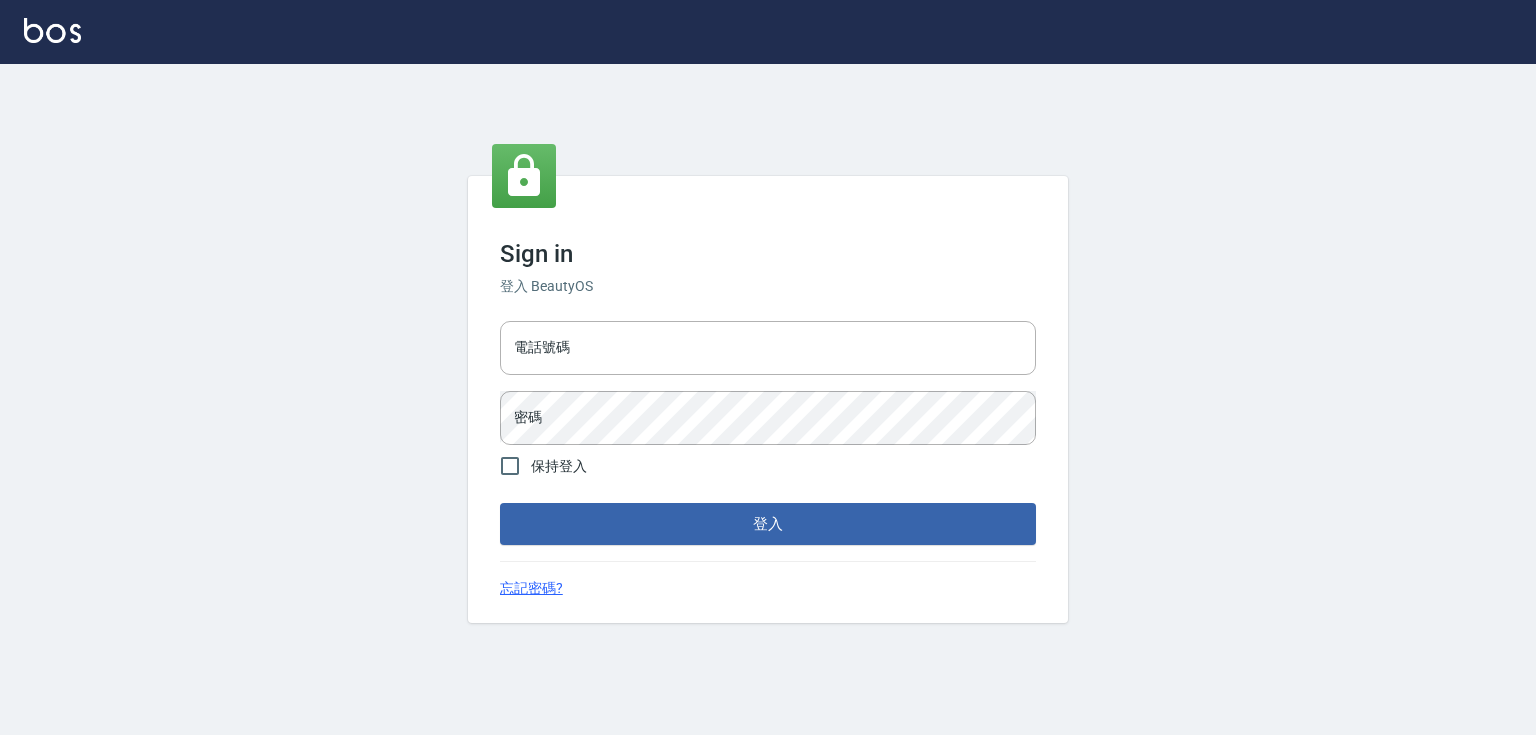 scroll, scrollTop: 0, scrollLeft: 0, axis: both 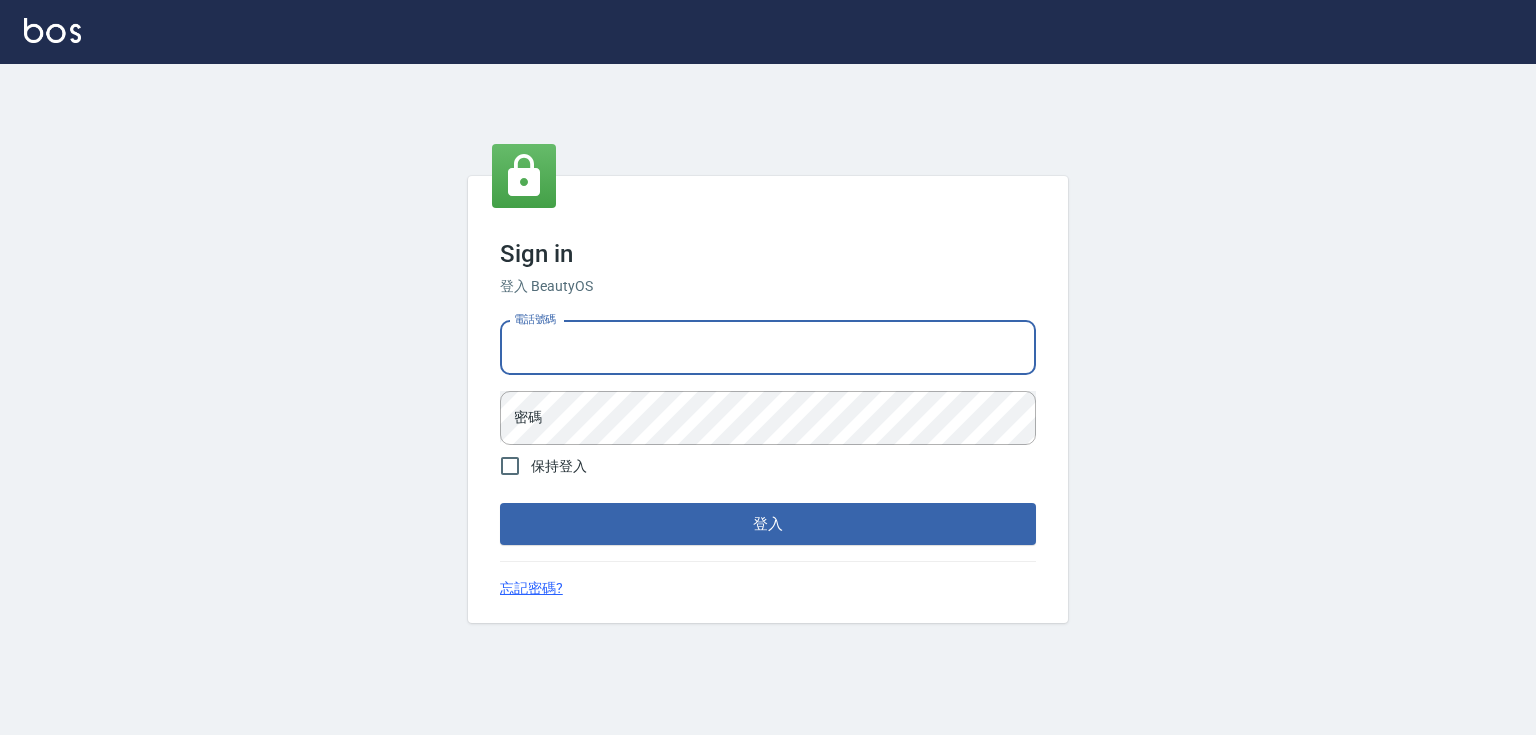 drag, startPoint x: 0, startPoint y: 0, endPoint x: 616, endPoint y: 356, distance: 711.47174 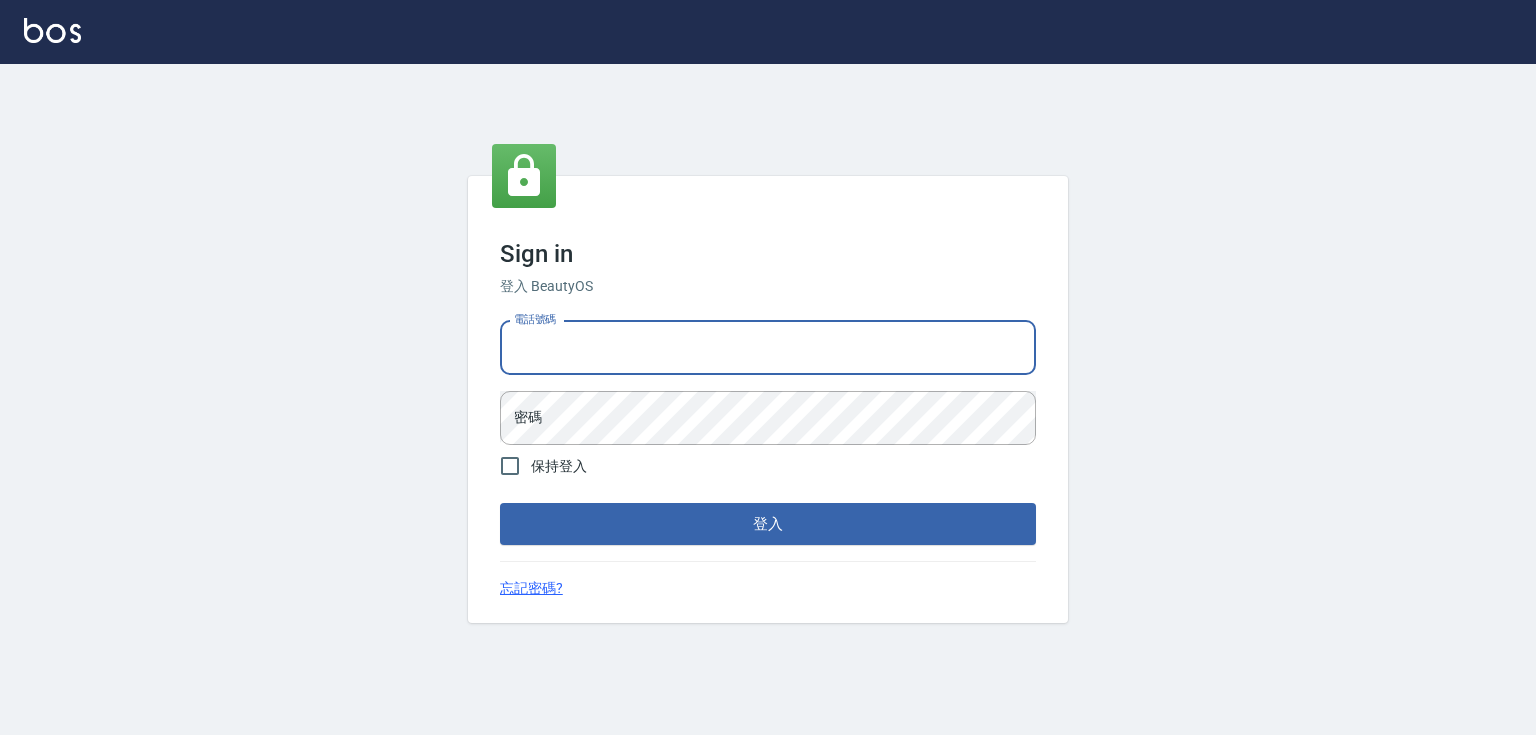 type on "[PHONE]" 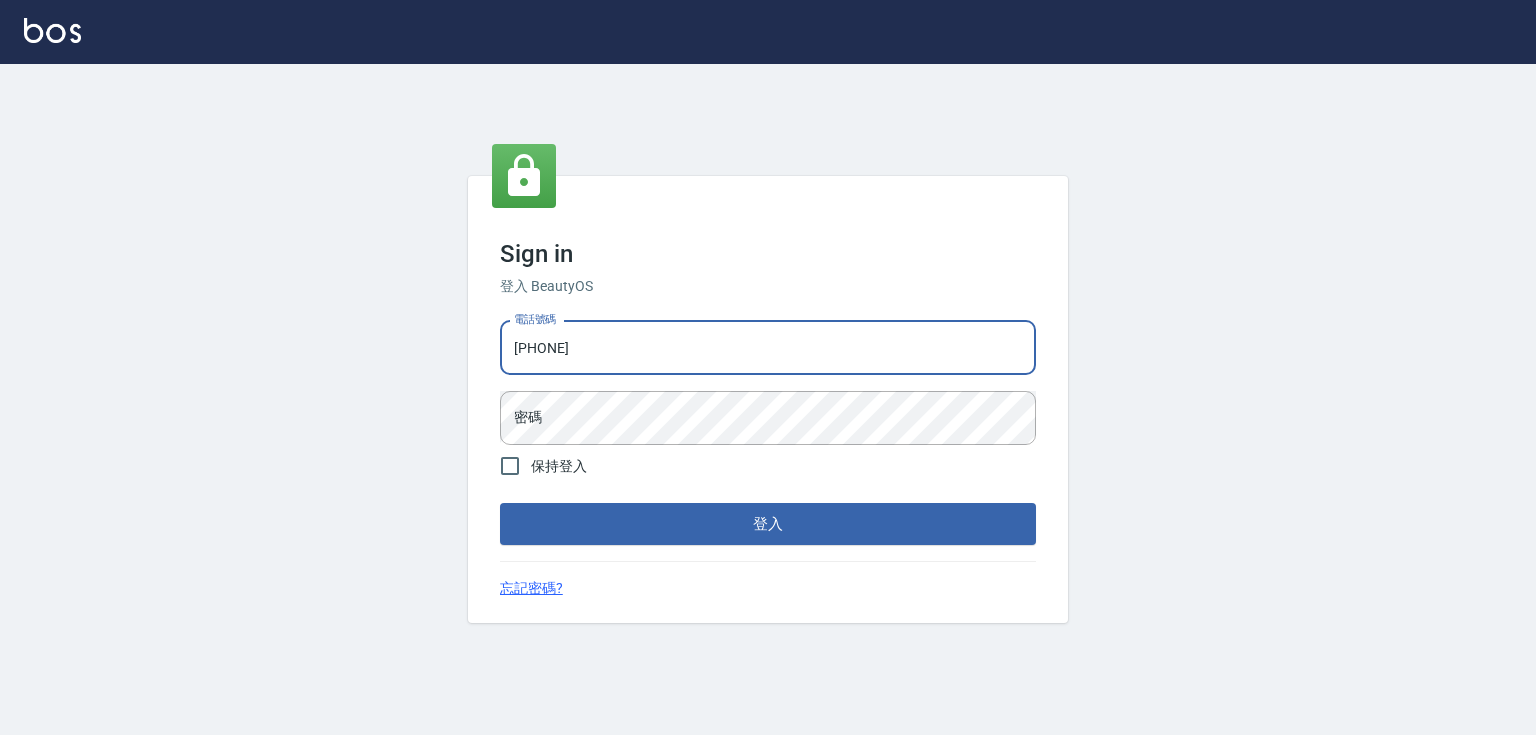 click on "0932942809" at bounding box center [768, 348] 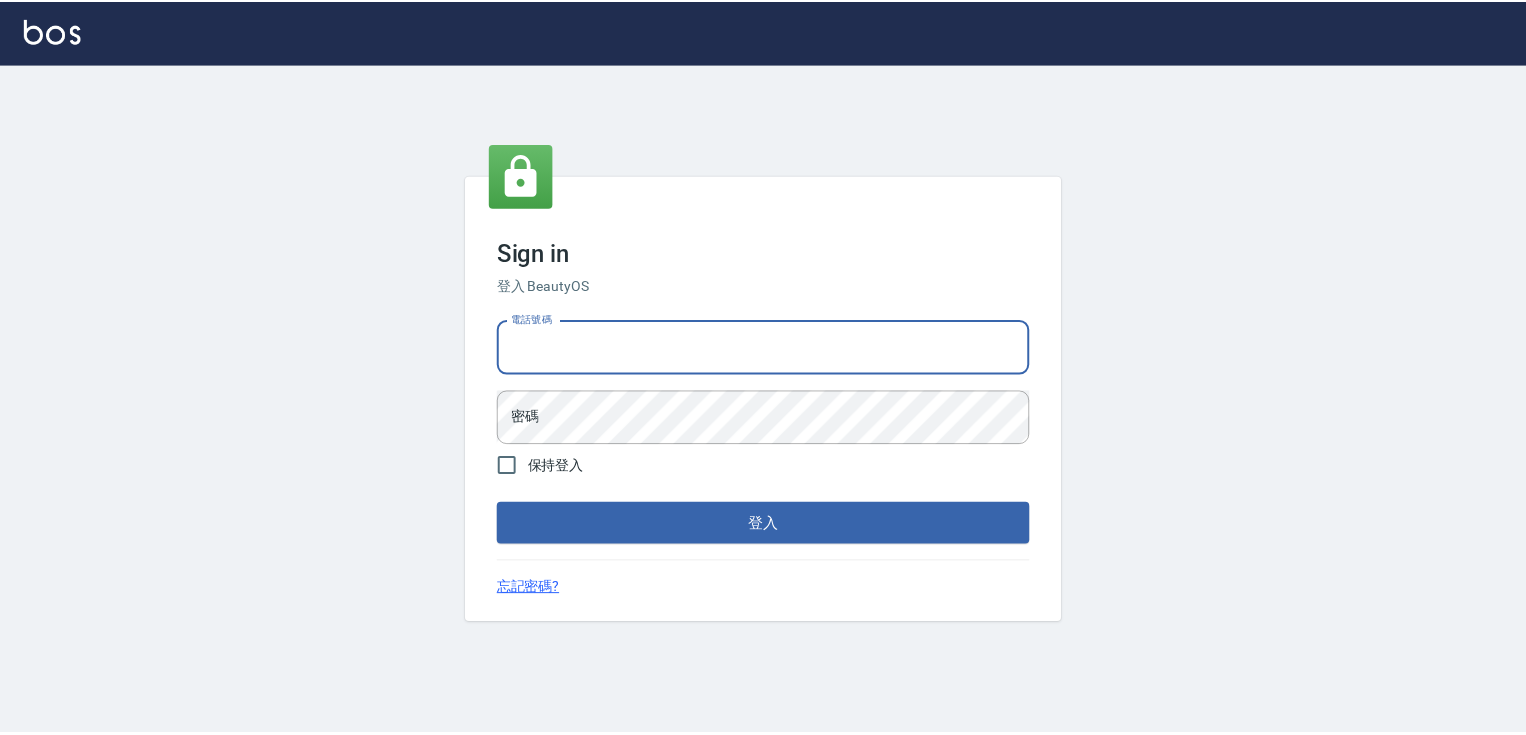 scroll, scrollTop: 0, scrollLeft: 0, axis: both 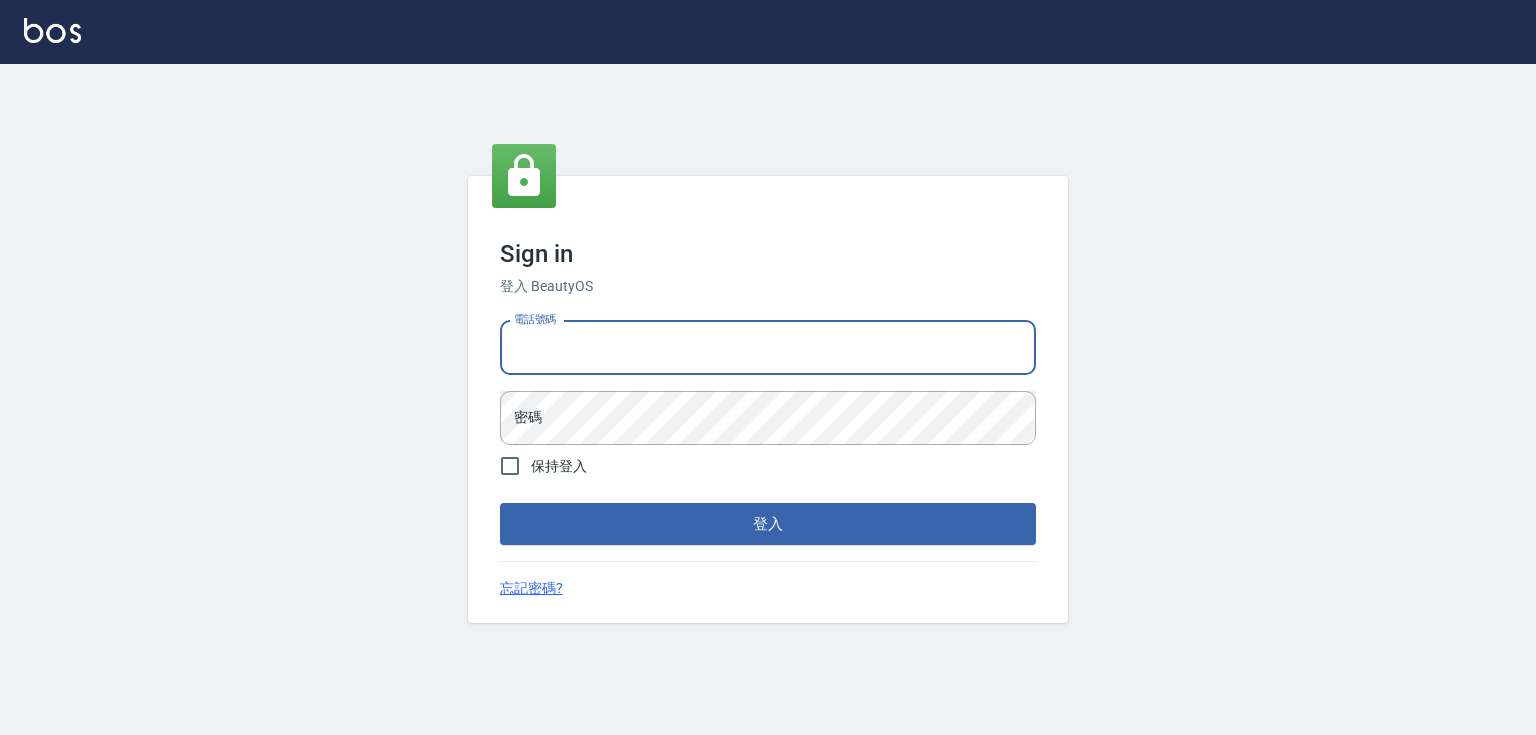 click on "電話號碼" at bounding box center [768, 348] 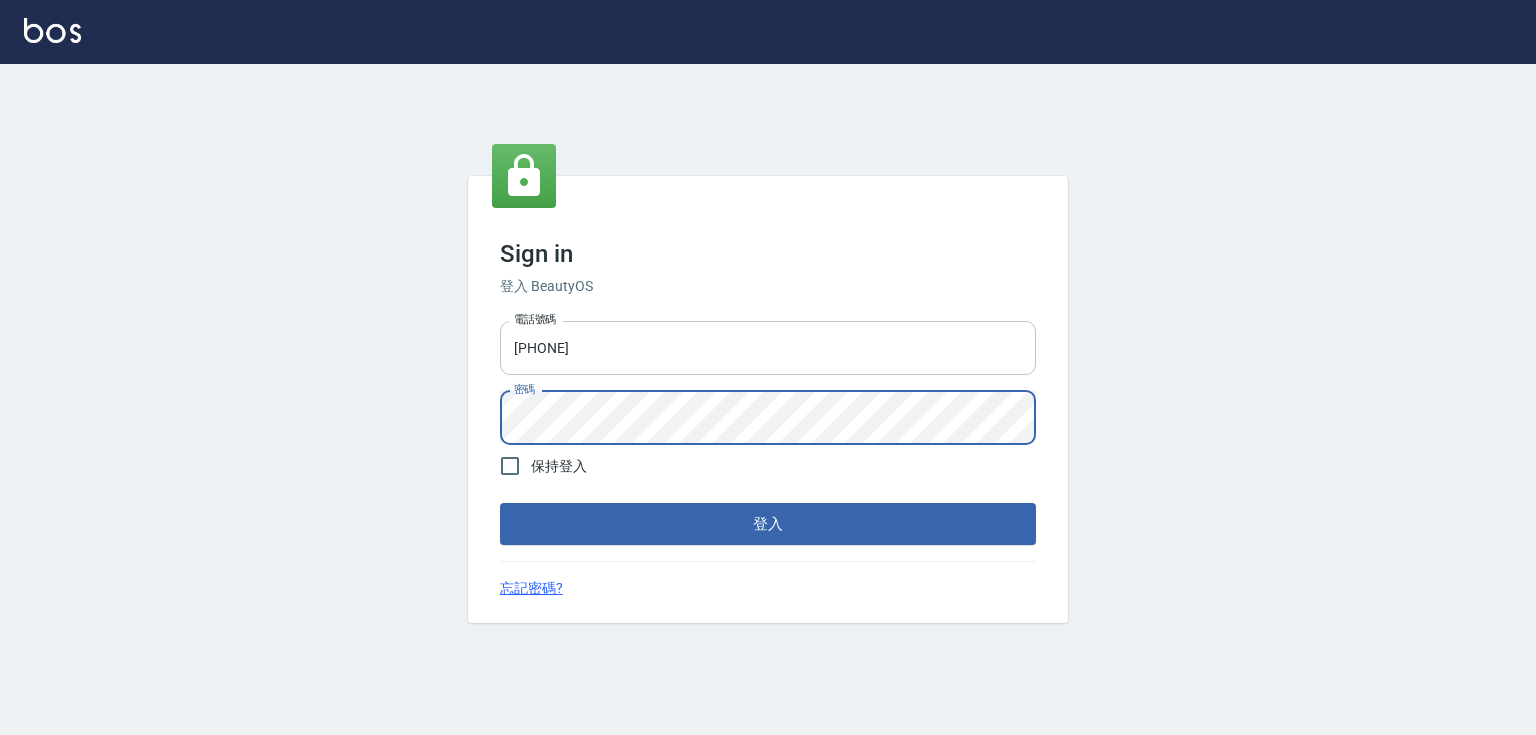 click on "登入" at bounding box center [768, 524] 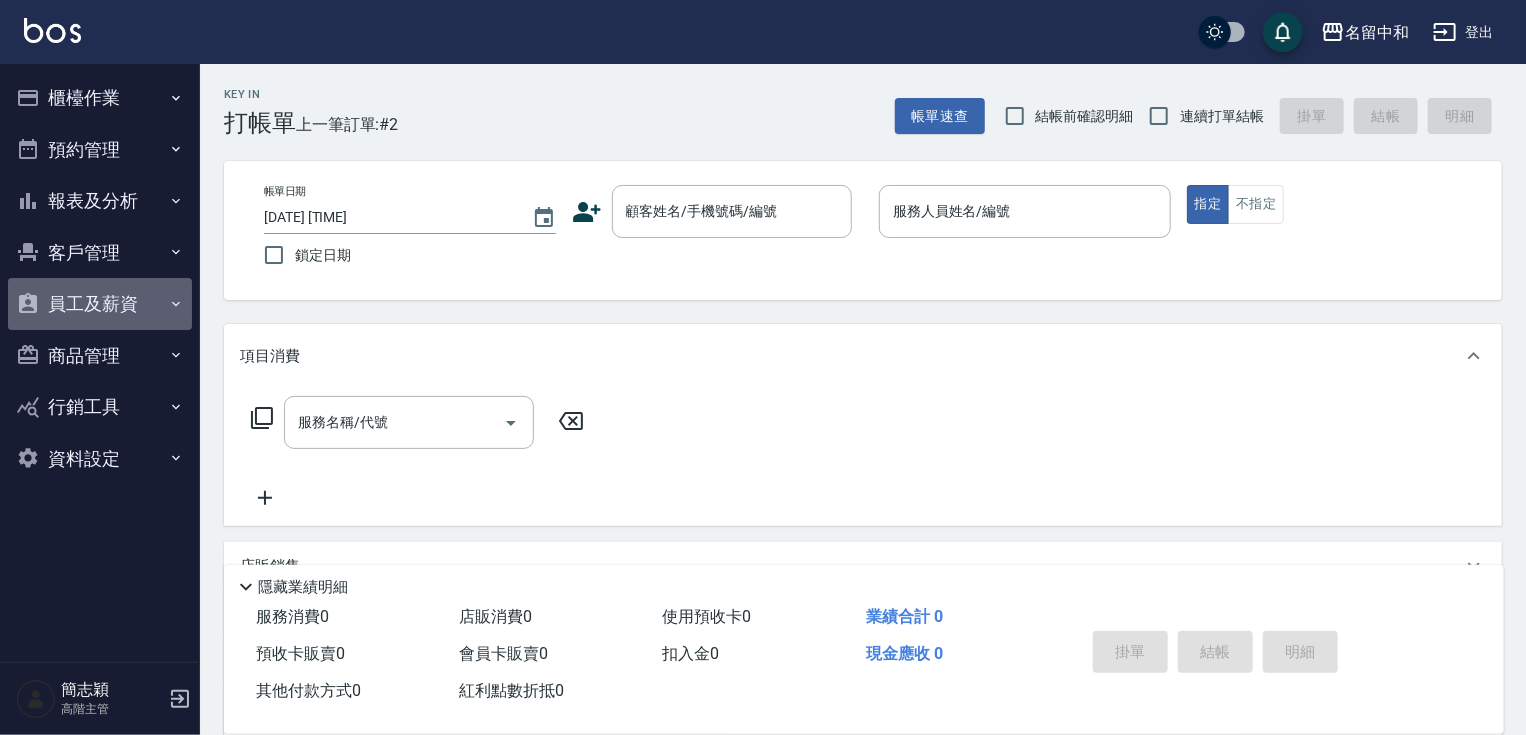 click on "員工及薪資" at bounding box center [100, 304] 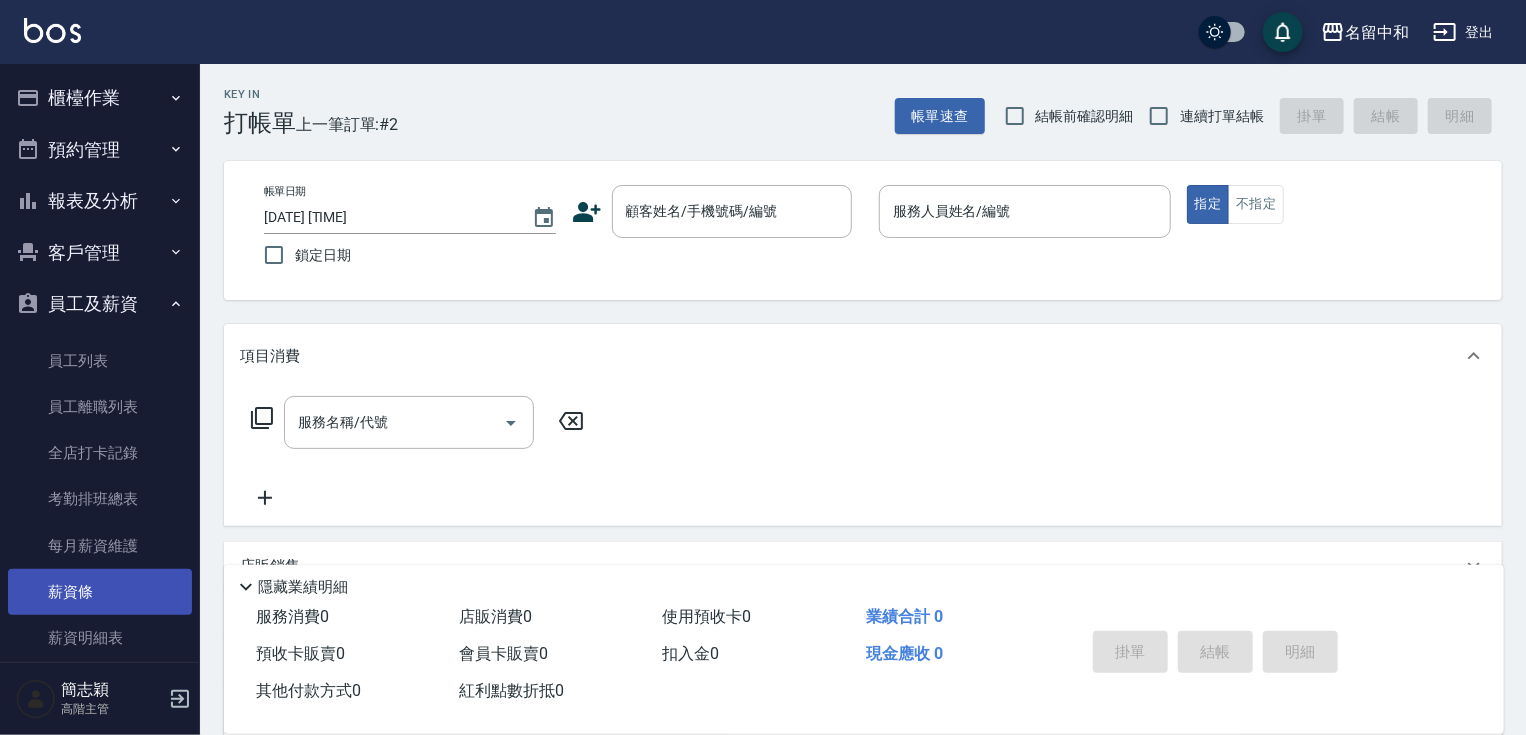 click on "薪資條" at bounding box center [100, 592] 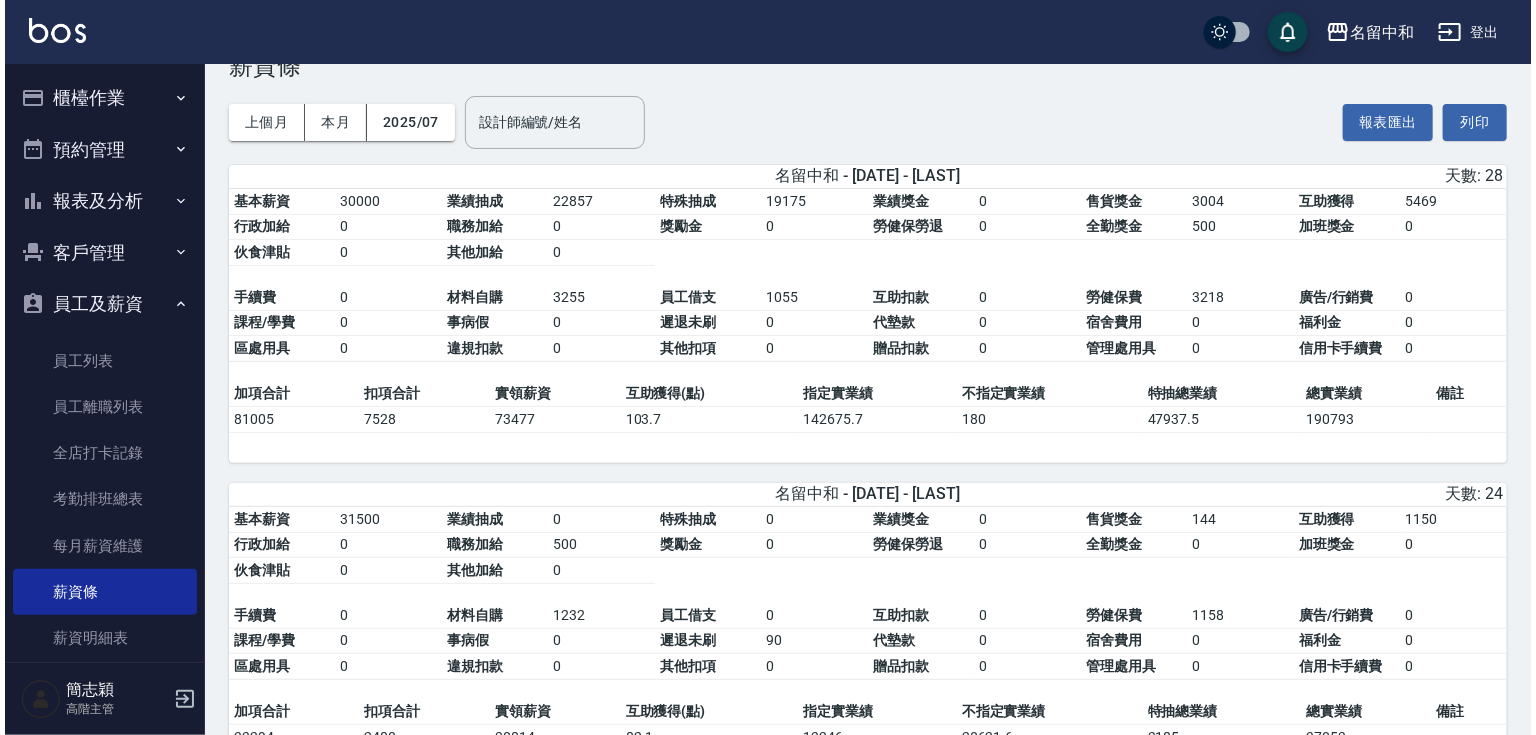 scroll, scrollTop: 95, scrollLeft: 0, axis: vertical 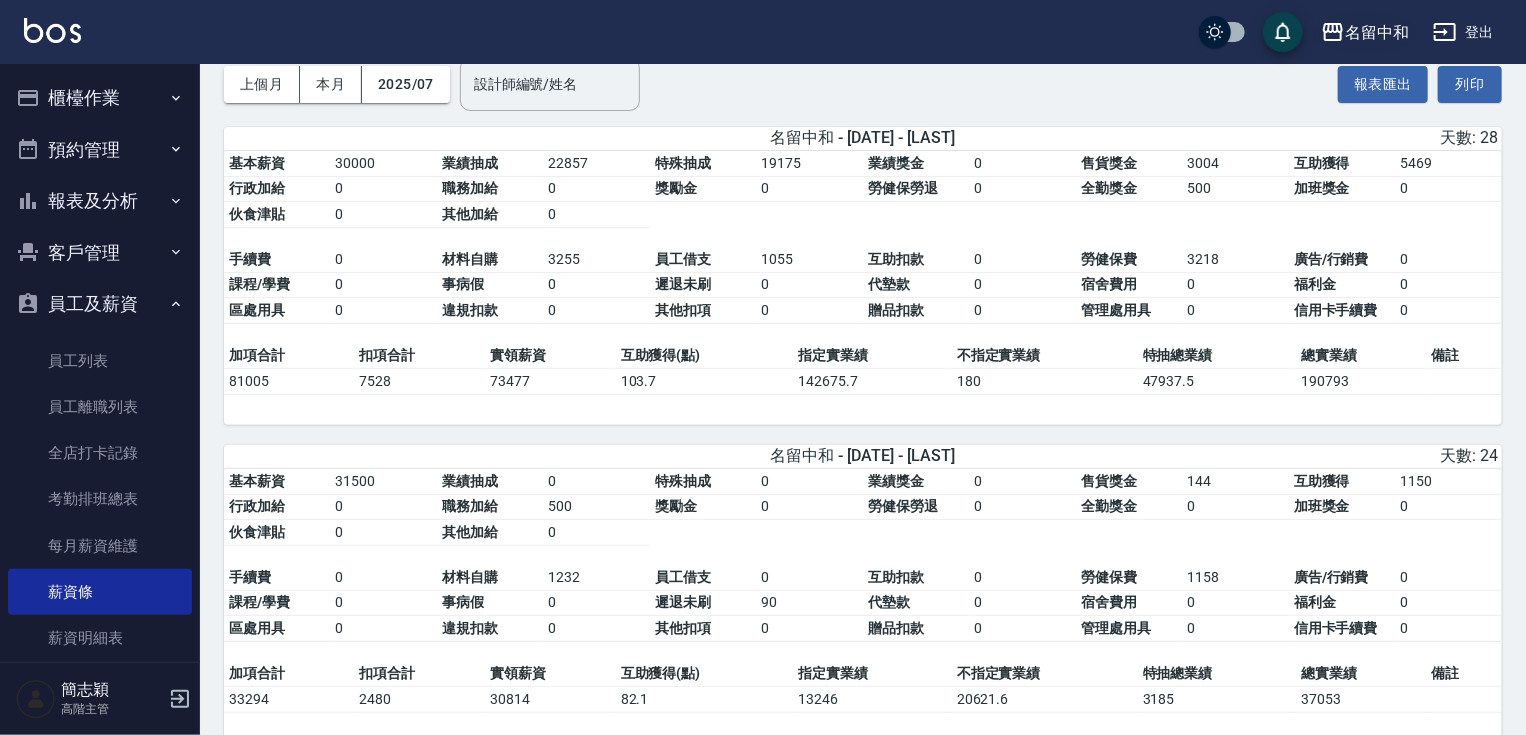 click on "名留中和" at bounding box center (1377, 32) 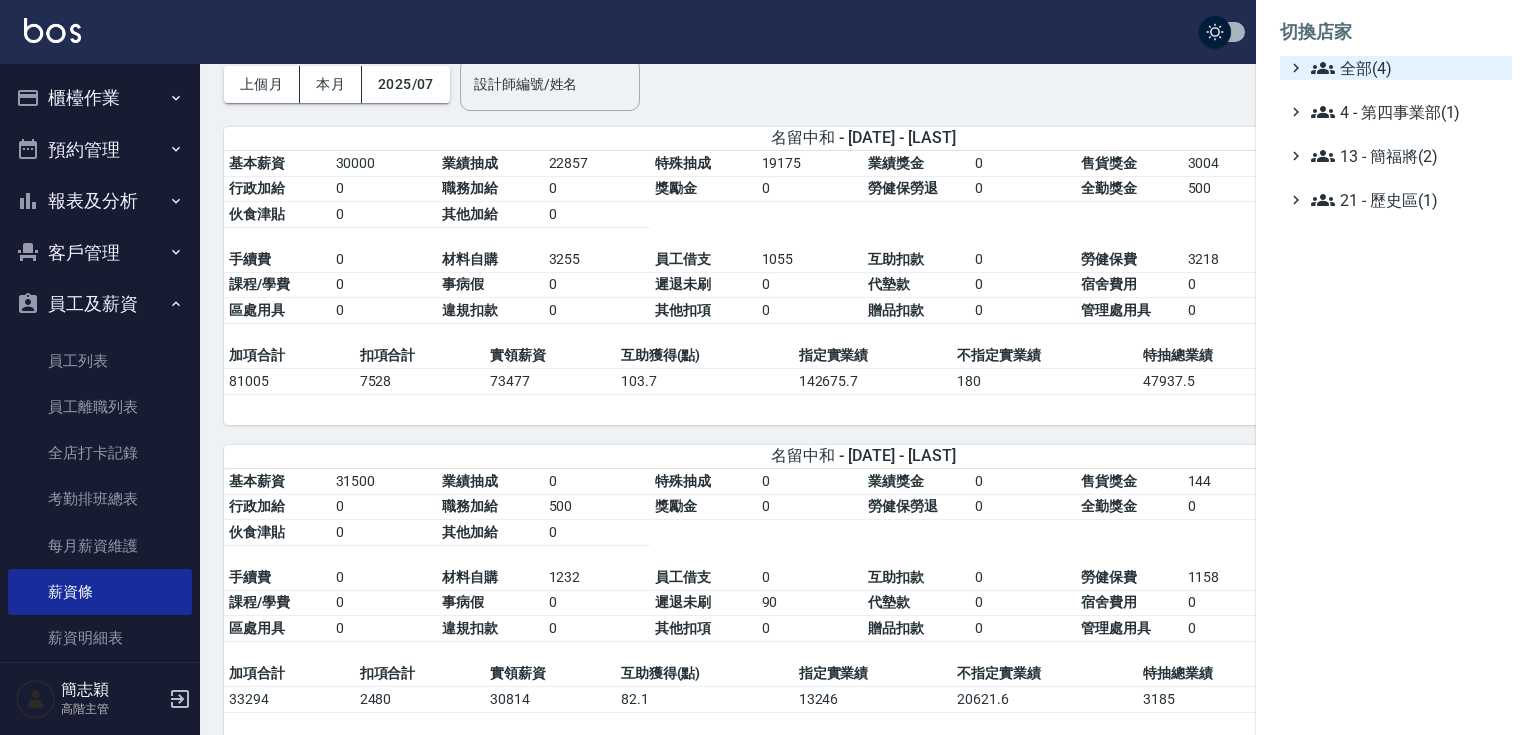 click on "全部(4)" at bounding box center [1407, 68] 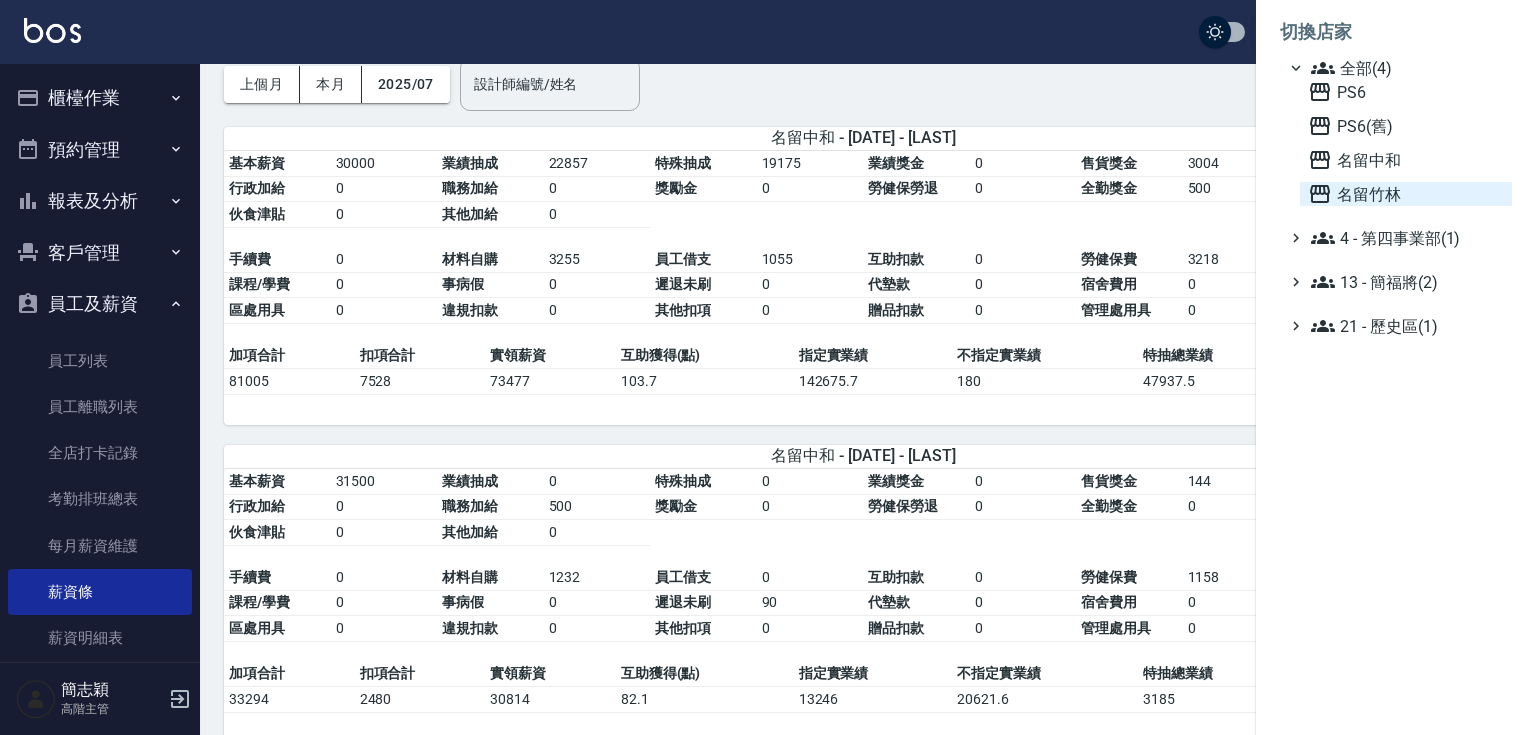 click on "名留竹林" at bounding box center [1406, 194] 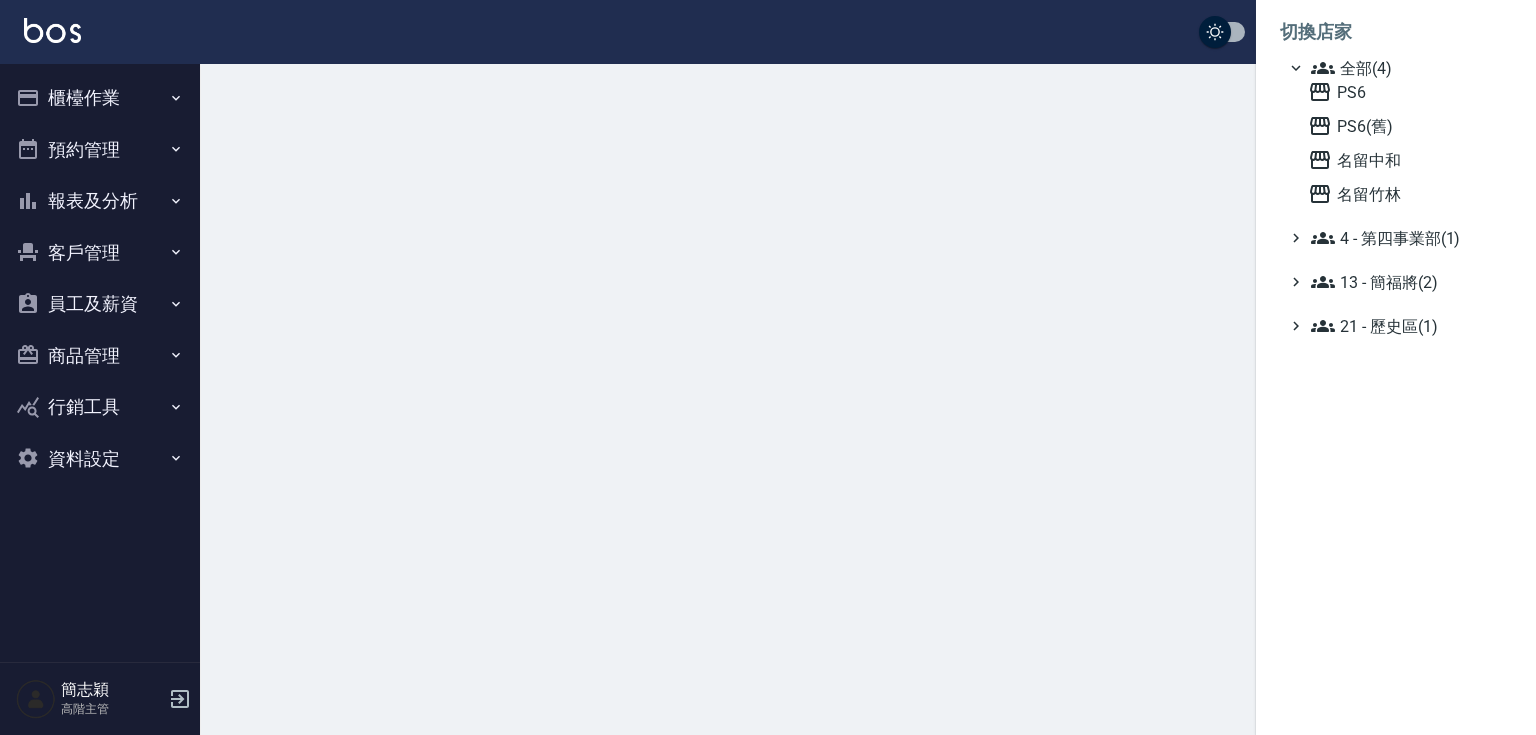 scroll, scrollTop: 0, scrollLeft: 0, axis: both 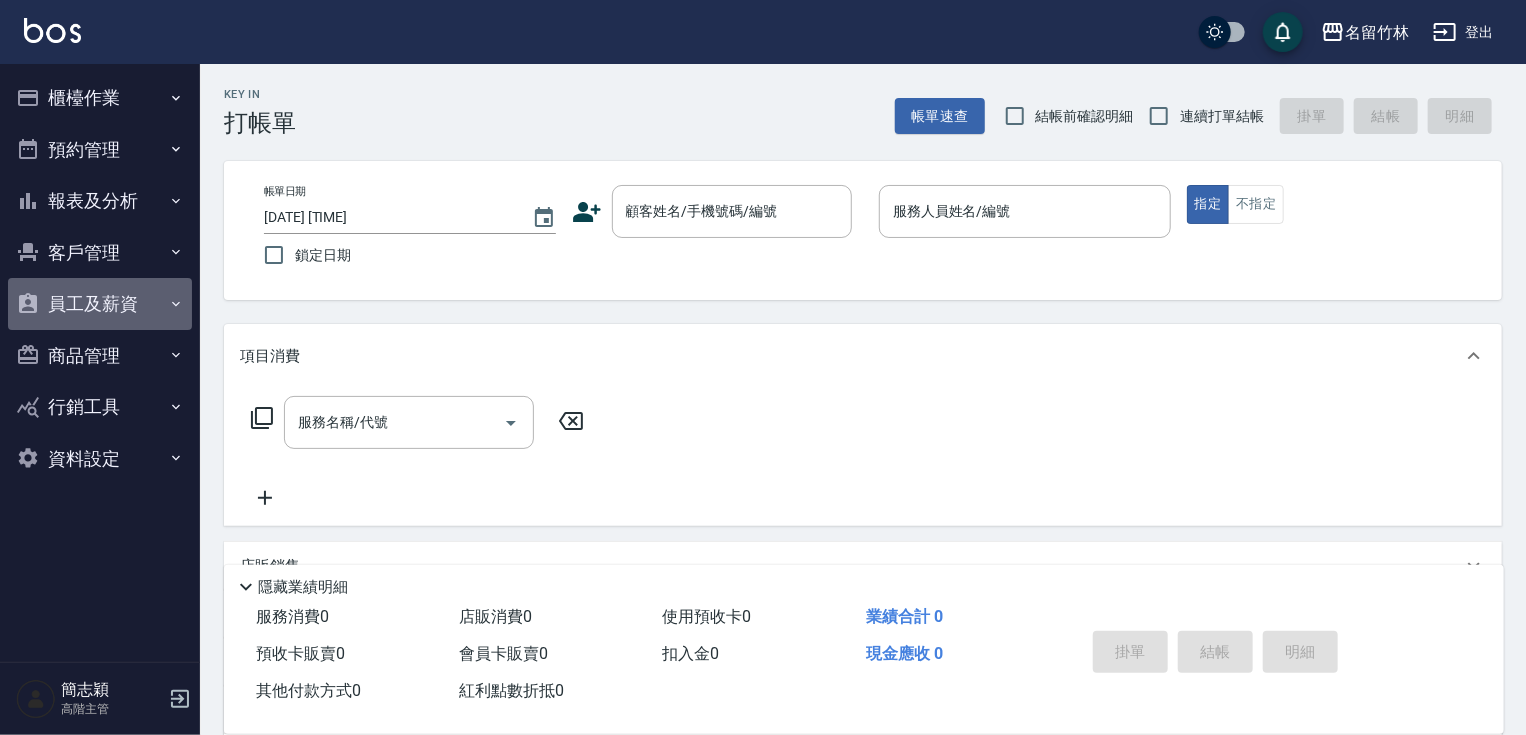 click on "員工及薪資" at bounding box center [100, 304] 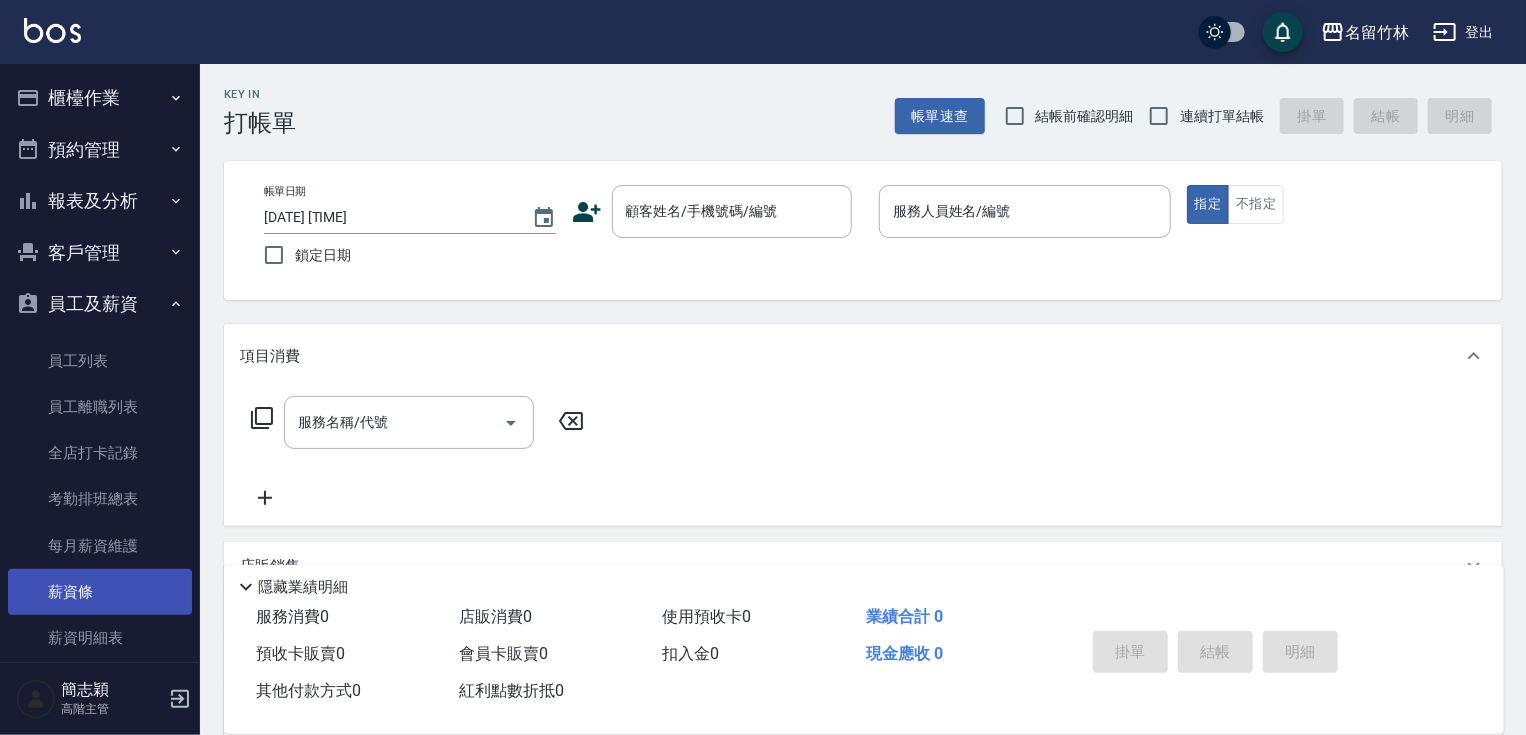 click on "薪資條" at bounding box center [100, 592] 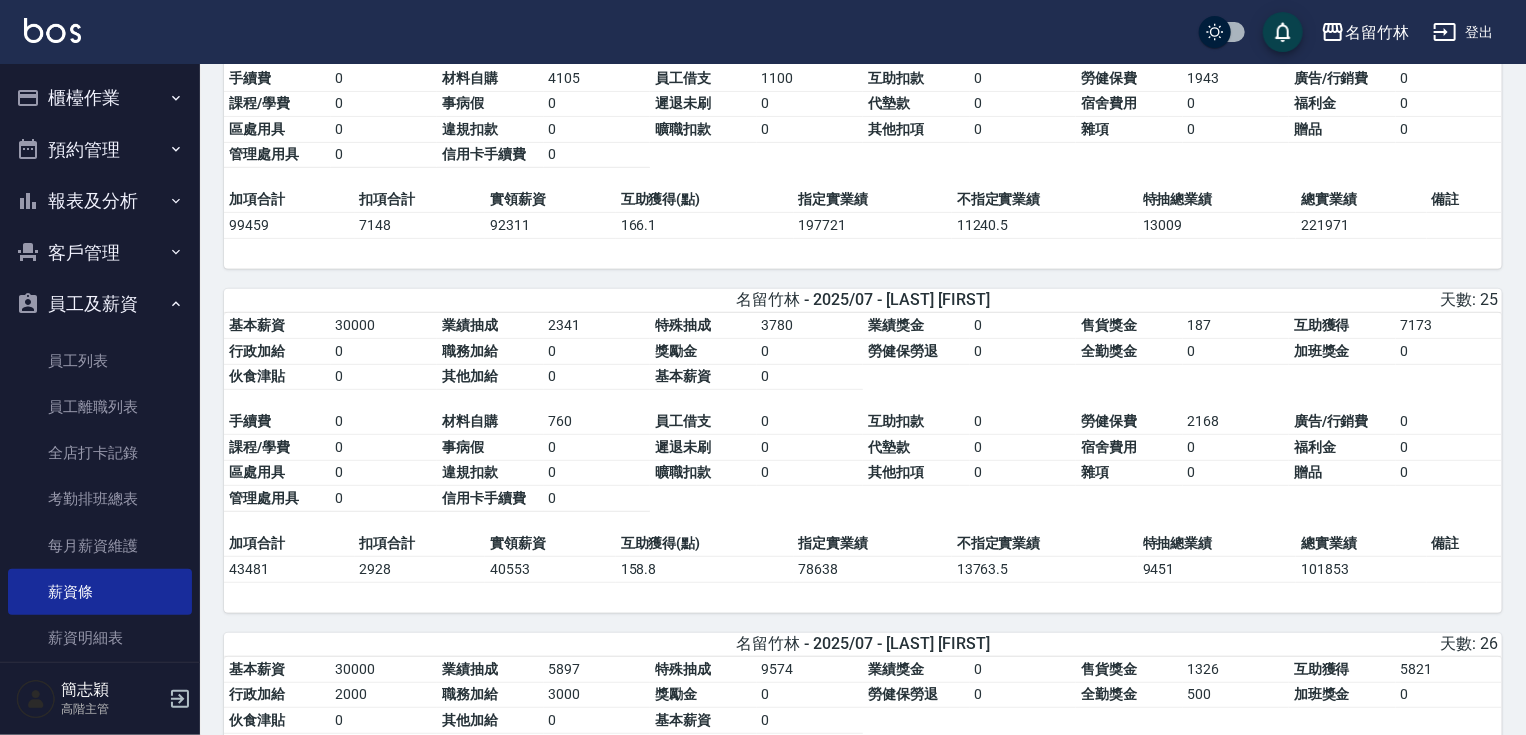 scroll, scrollTop: 289, scrollLeft: 0, axis: vertical 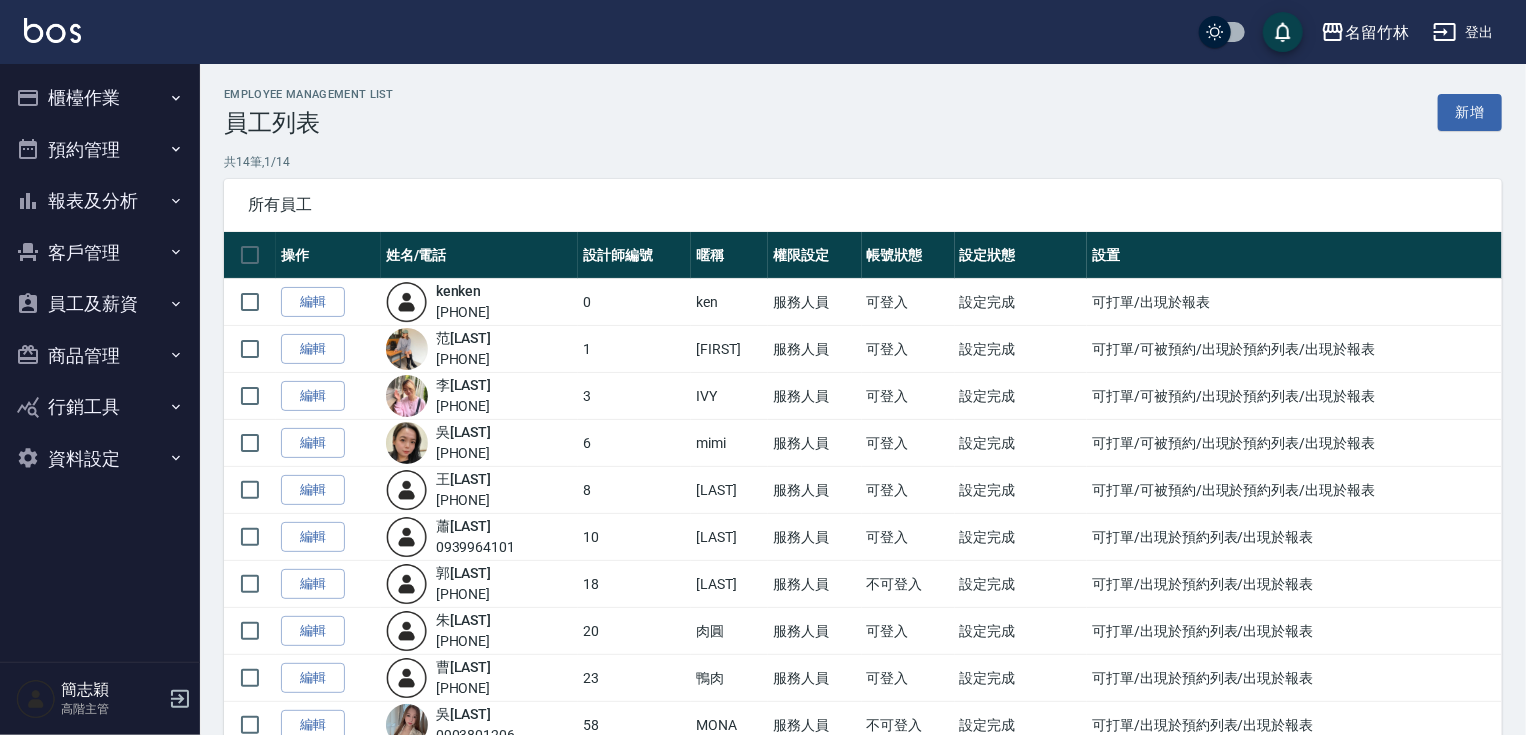 click on "櫃檯作業" at bounding box center (100, 98) 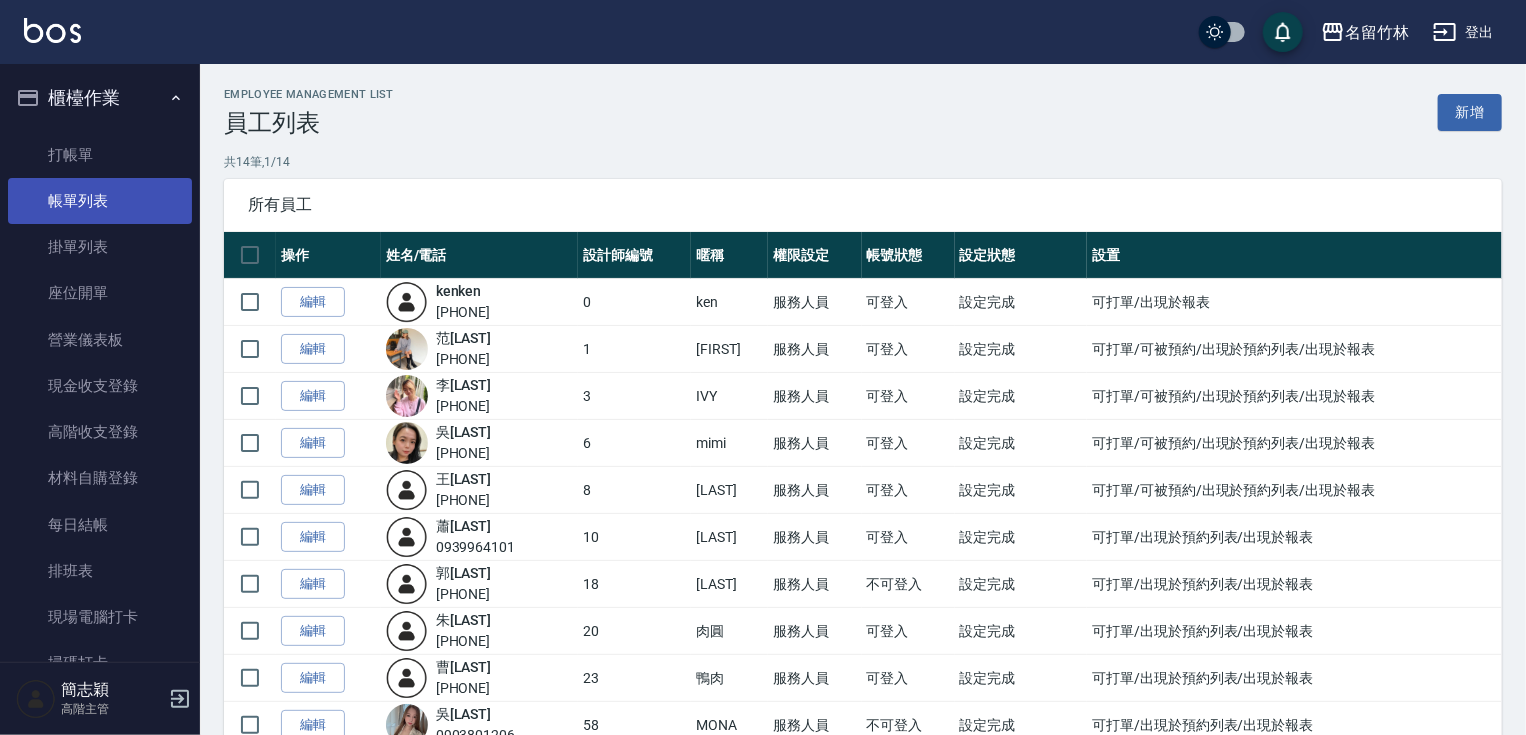 click on "帳單列表" at bounding box center [100, 201] 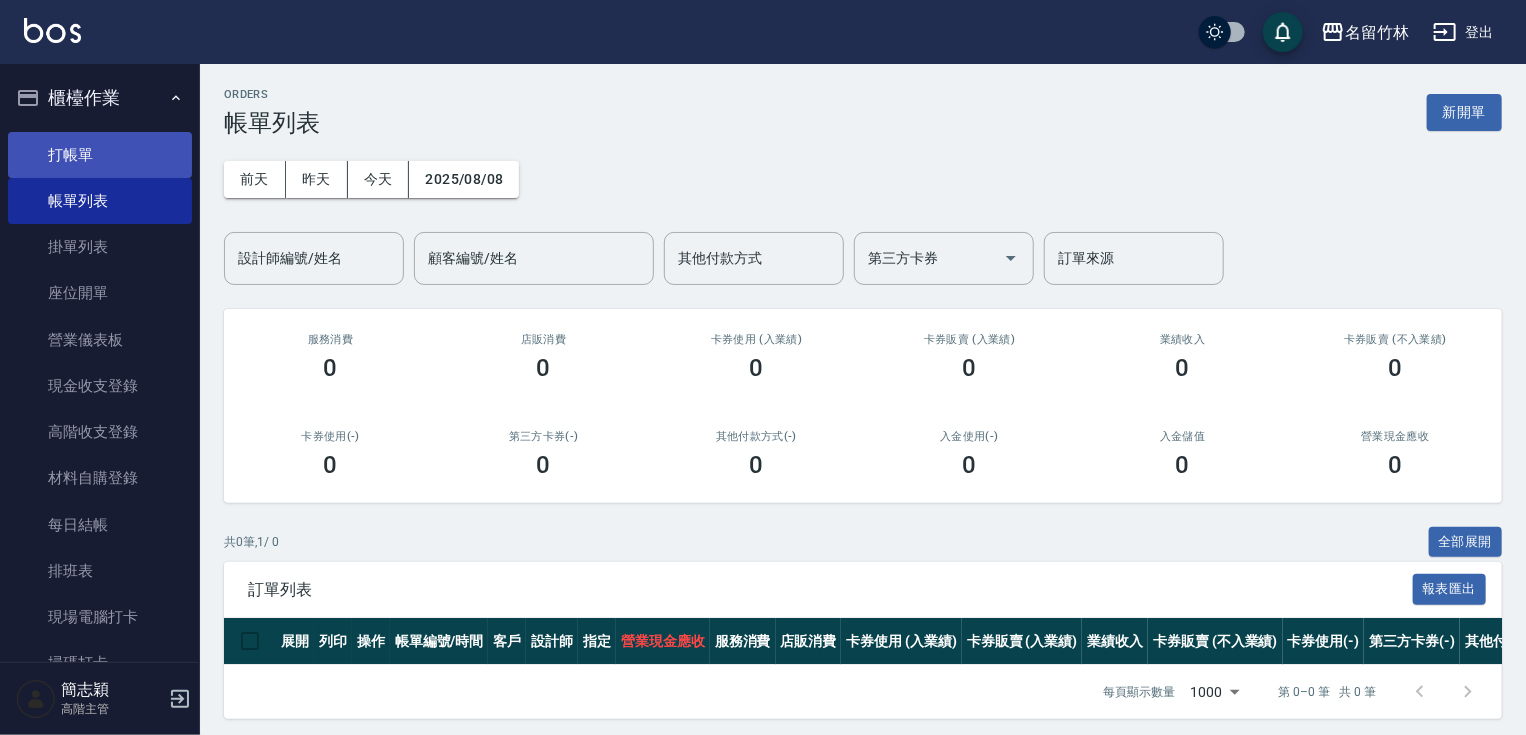 click on "打帳單" at bounding box center (100, 155) 